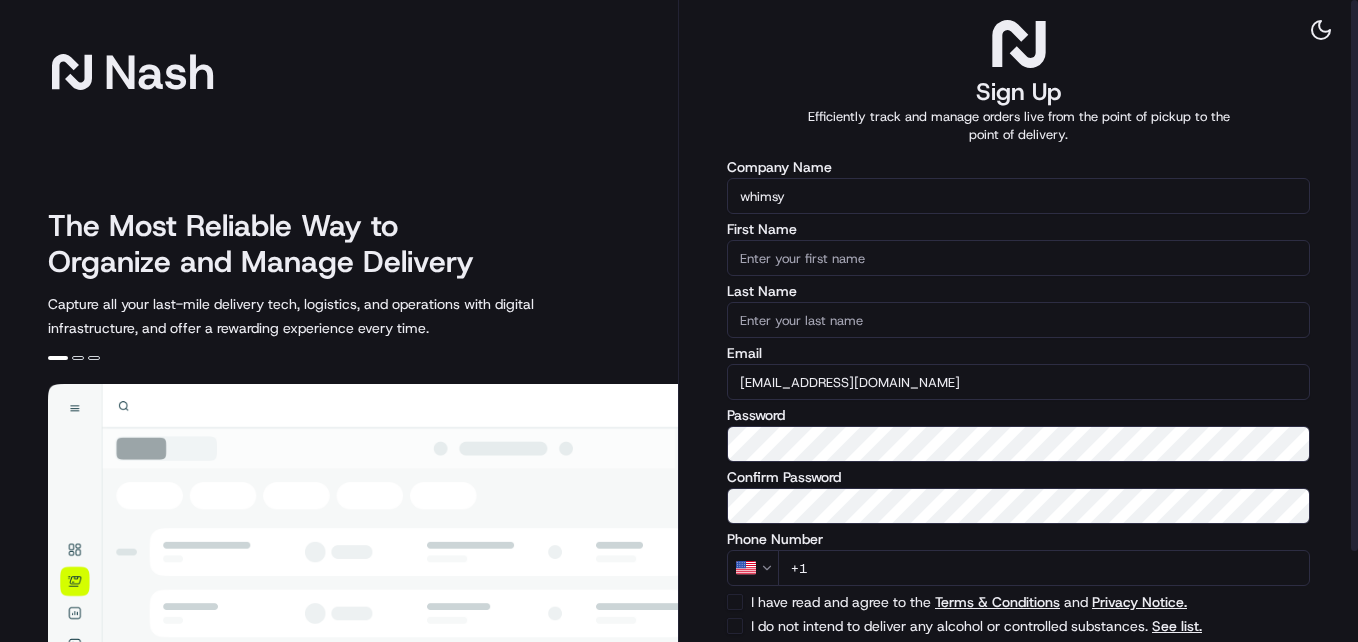 scroll, scrollTop: 0, scrollLeft: 0, axis: both 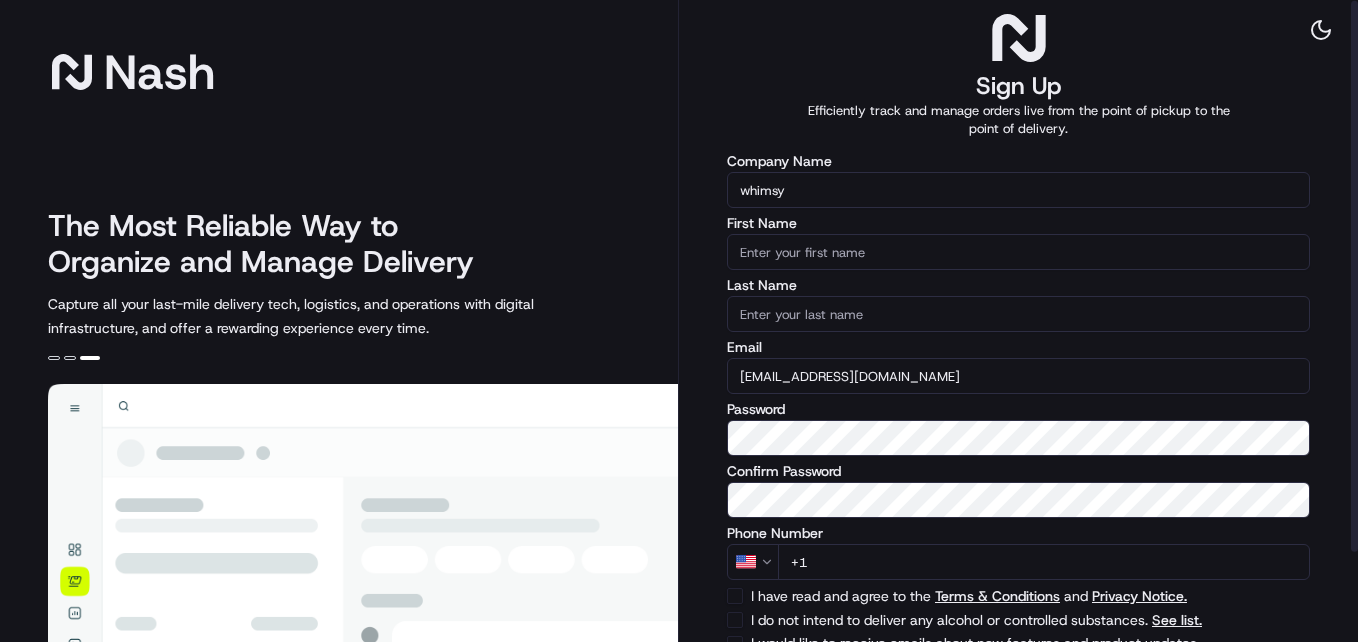 click at bounding box center (1354, 276) 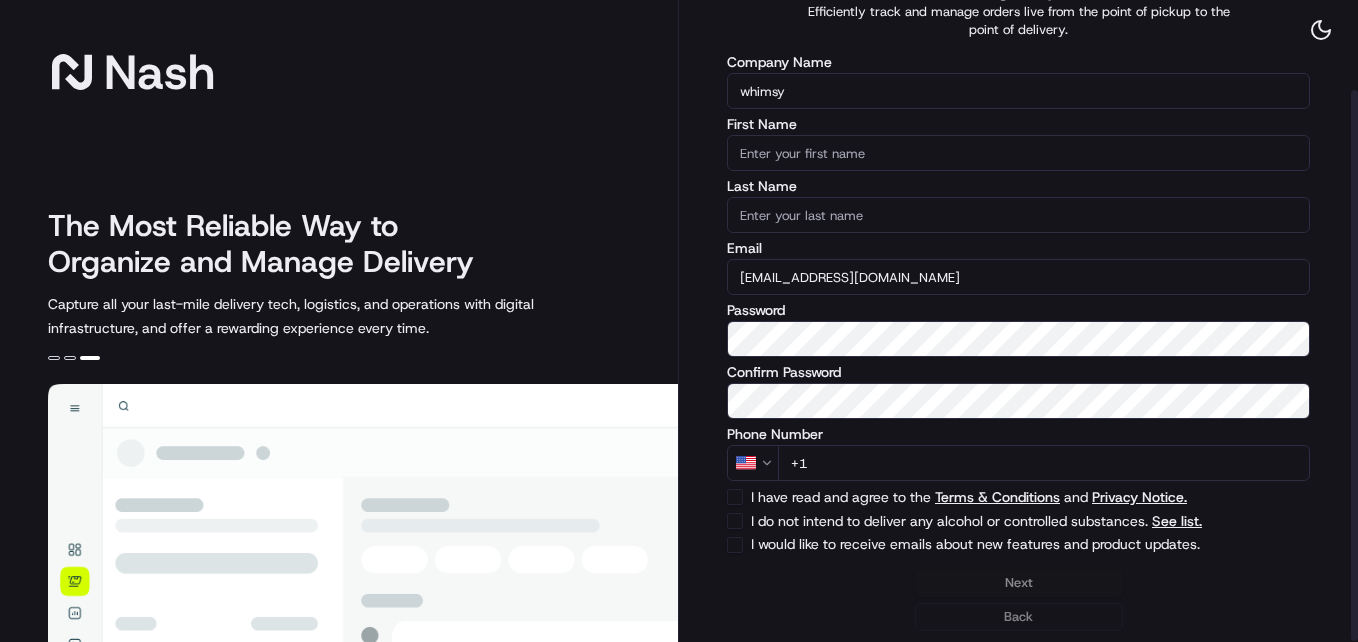 scroll, scrollTop: 106, scrollLeft: 0, axis: vertical 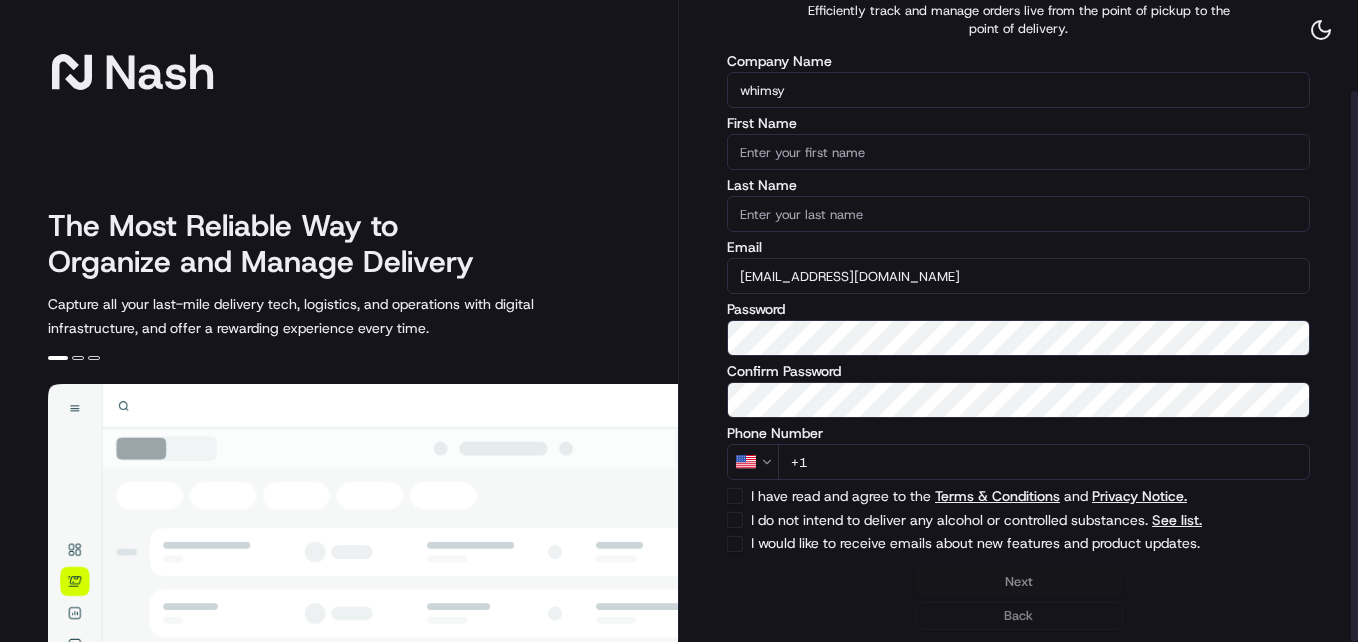 drag, startPoint x: 1353, startPoint y: 339, endPoint x: 1361, endPoint y: 480, distance: 141.22676 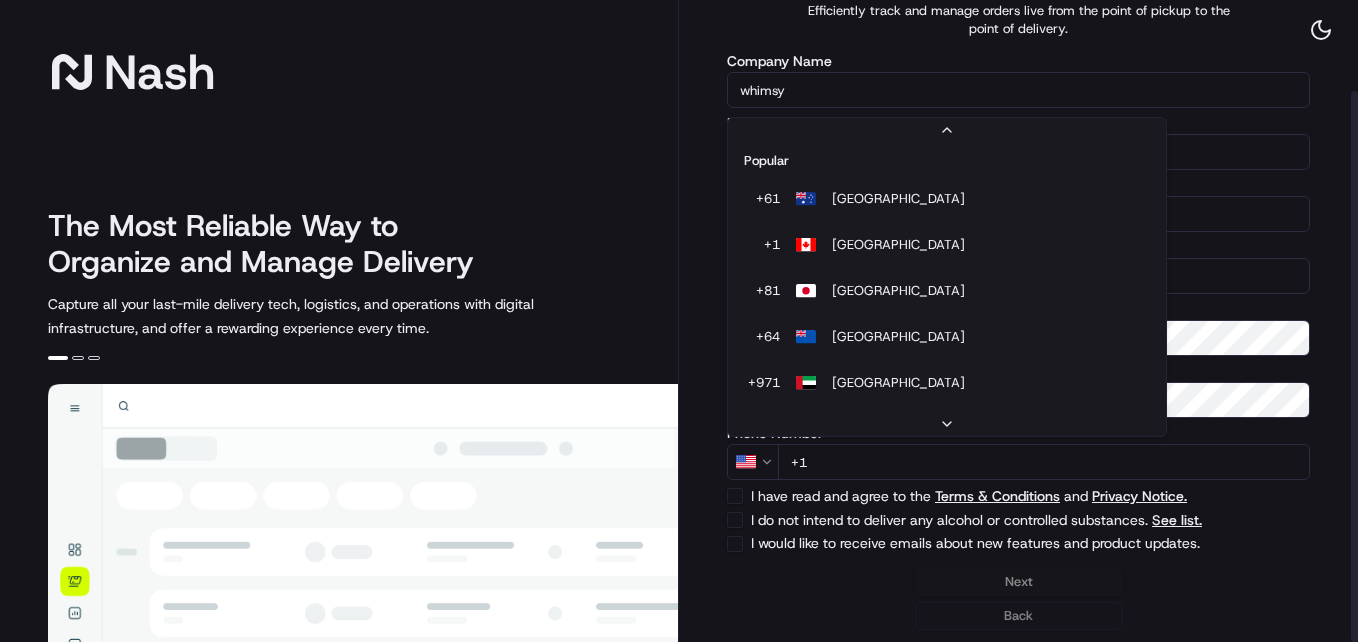 scroll, scrollTop: 86, scrollLeft: 0, axis: vertical 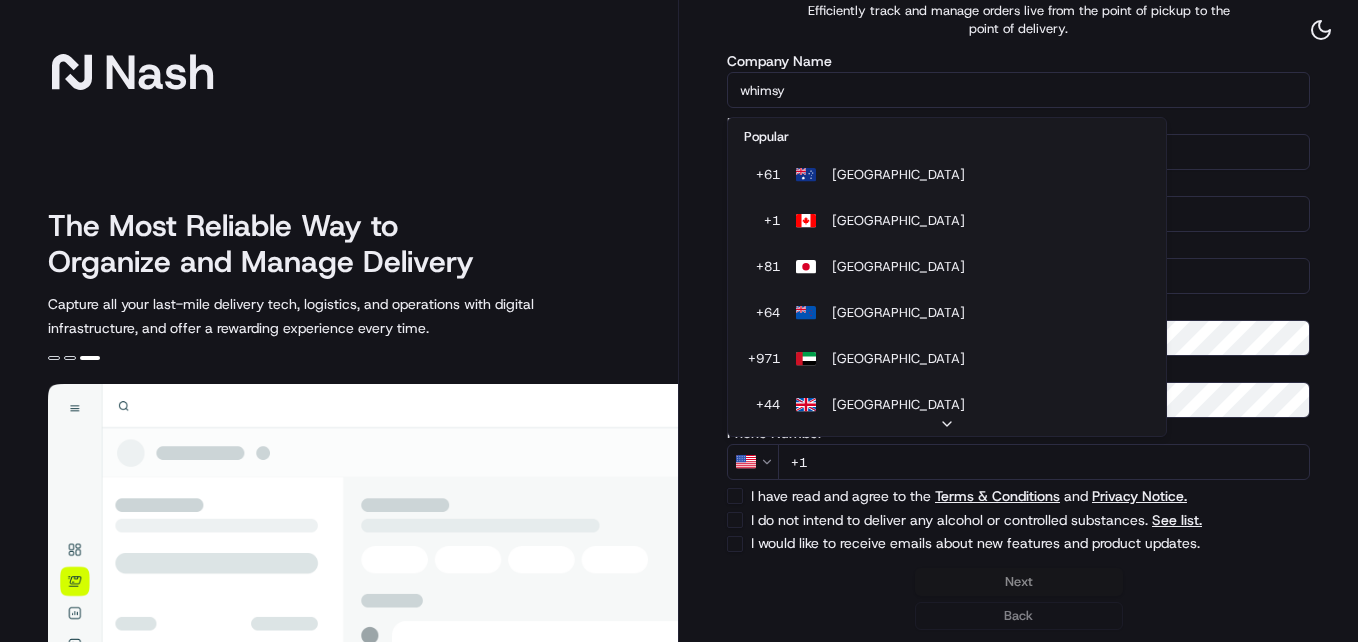 select on "NZ" 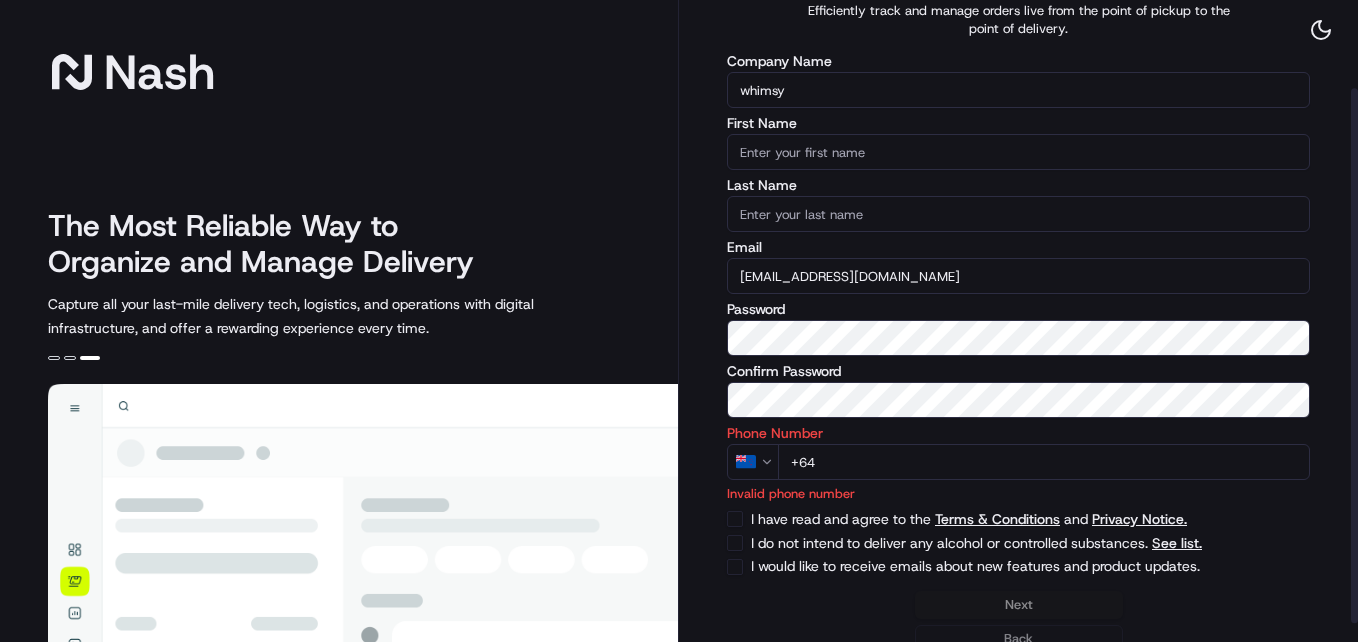 click on "+64" at bounding box center [1044, 462] 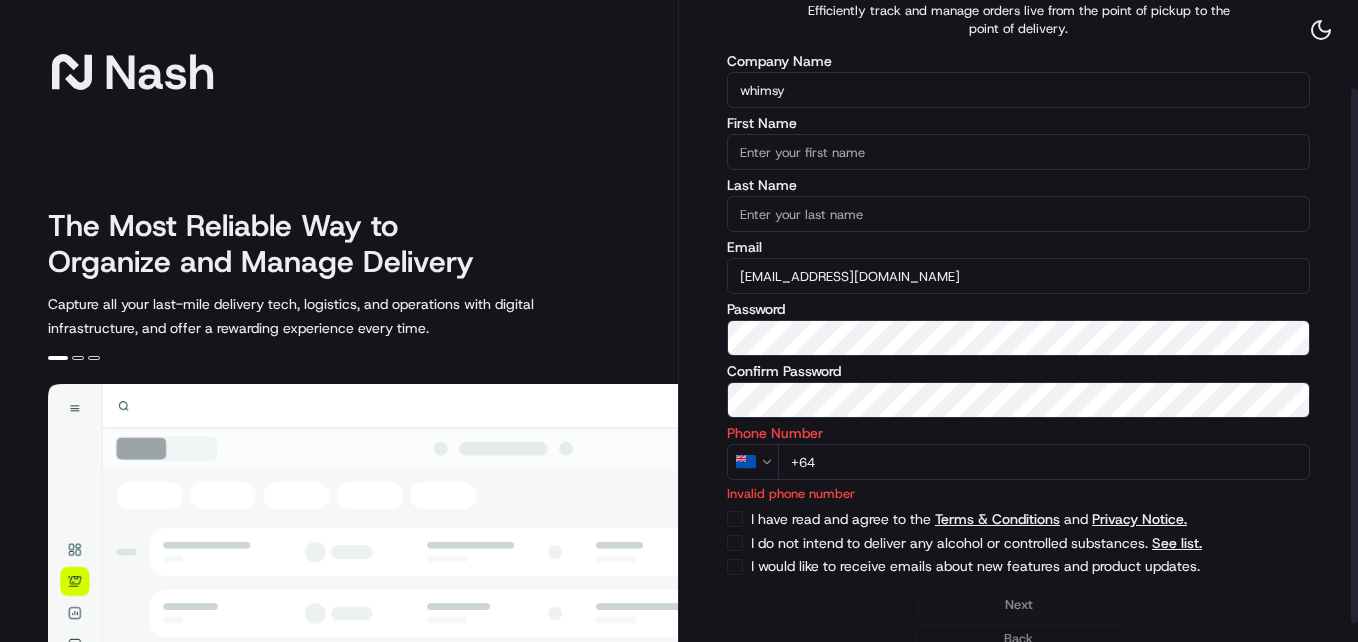 select on "US" 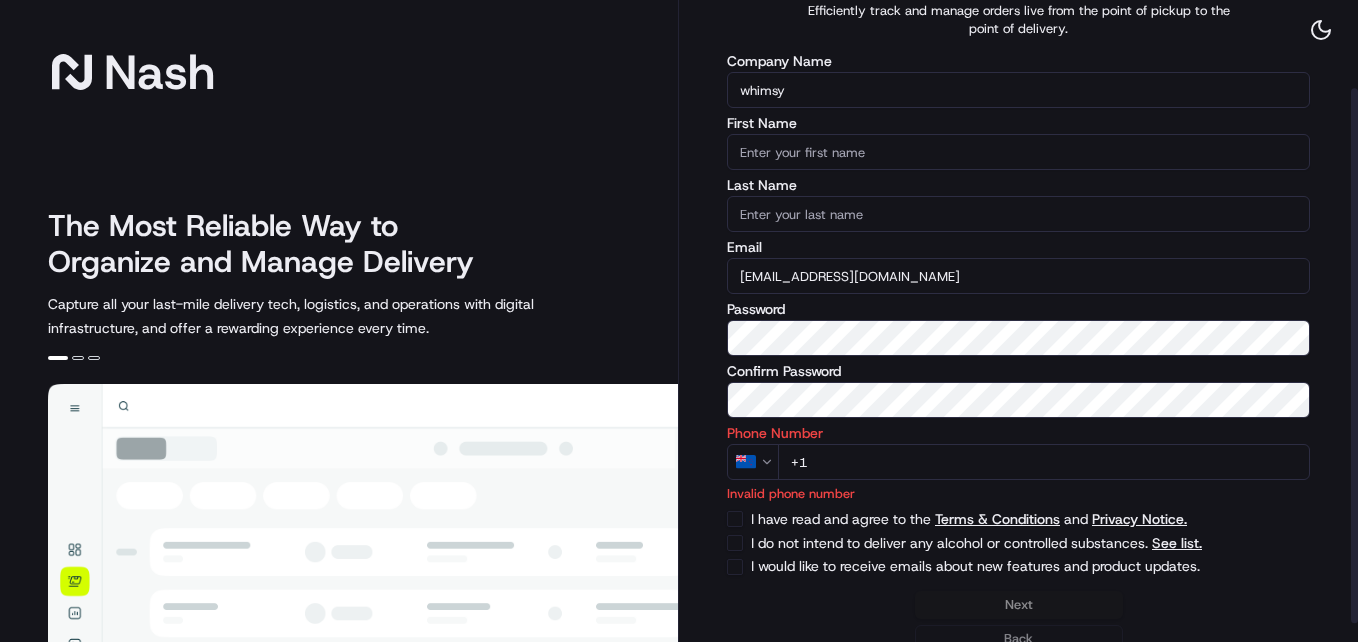 type on "+" 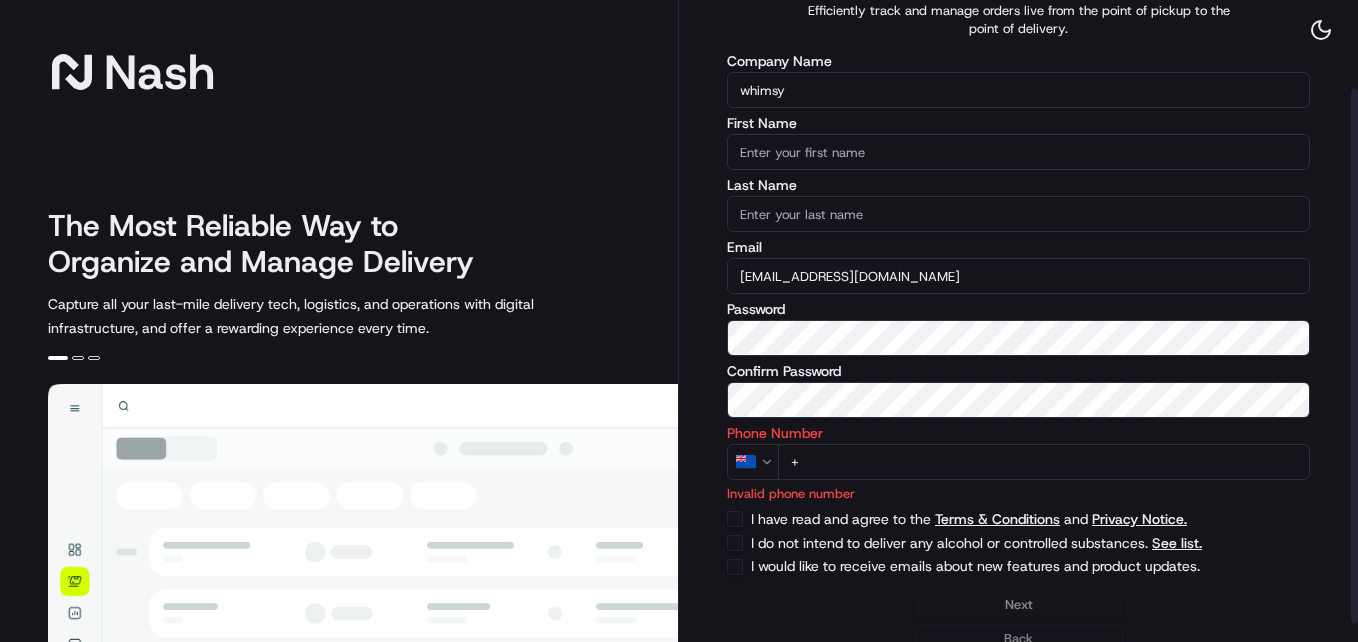 select 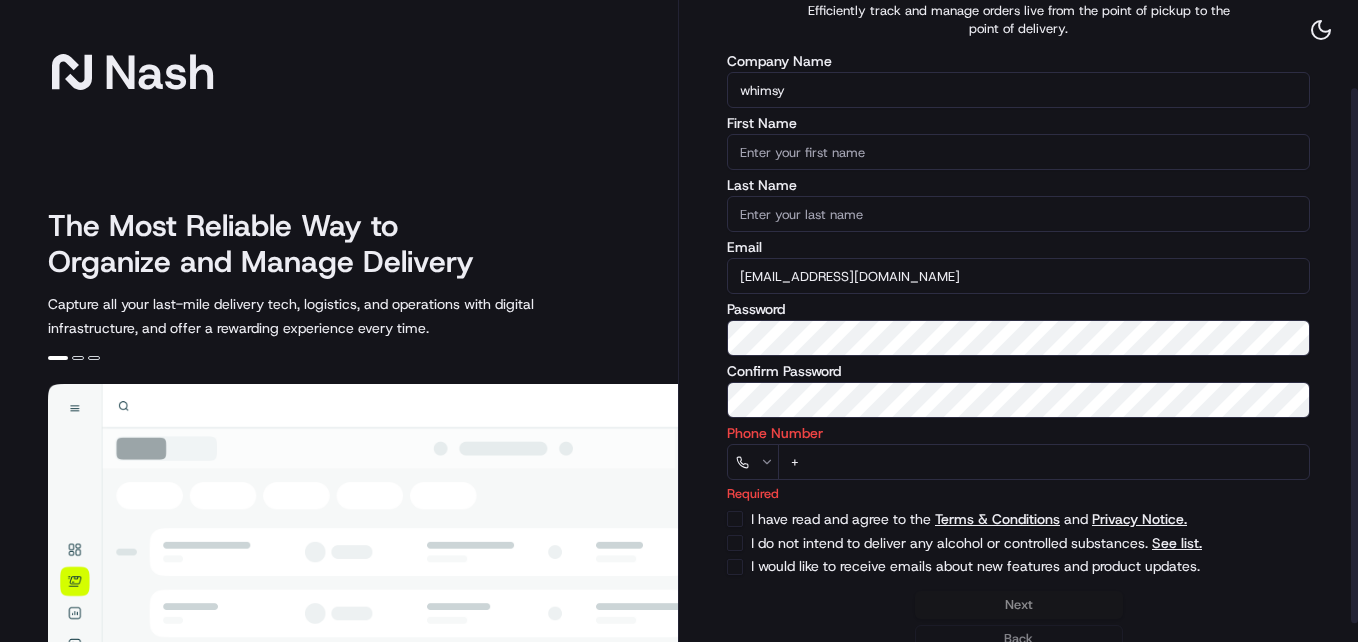 type on "+3" 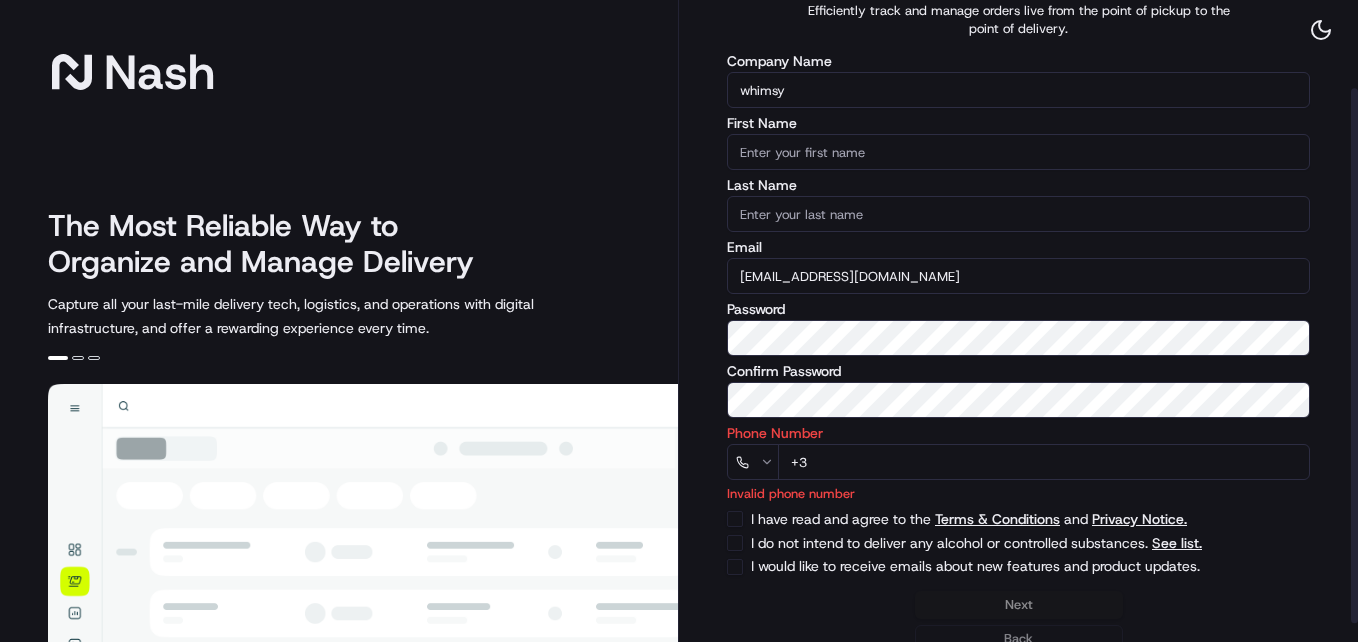 select on "US" 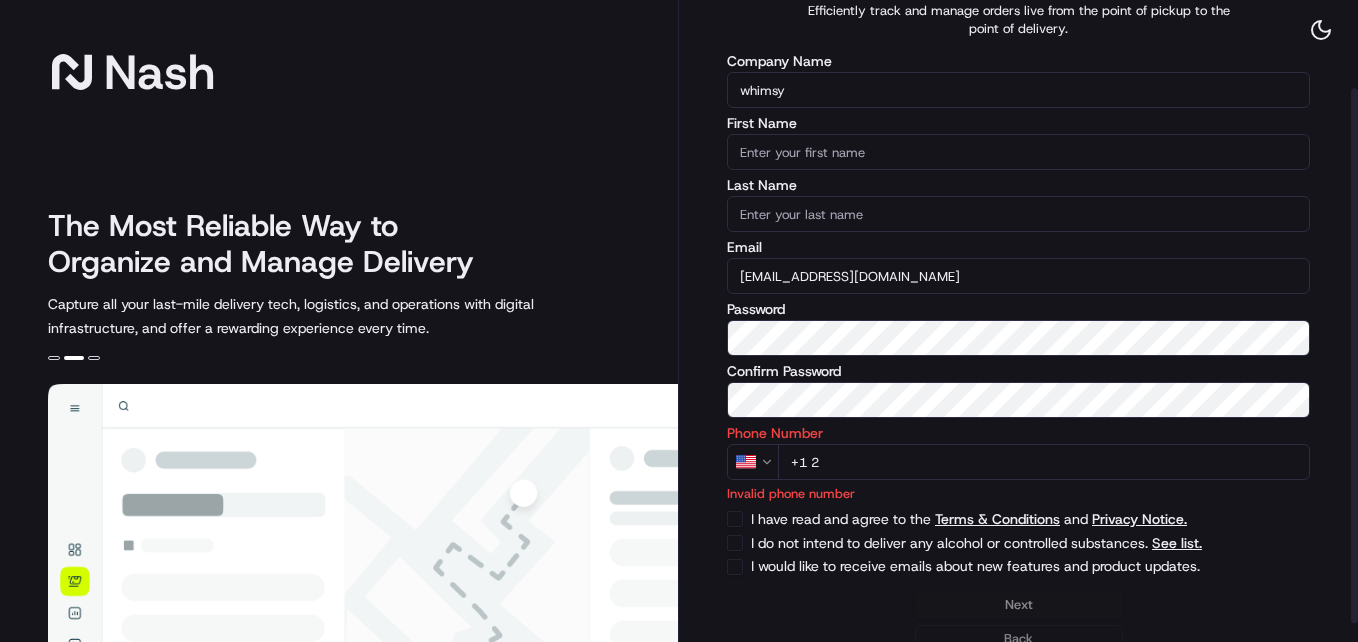 type on "+1" 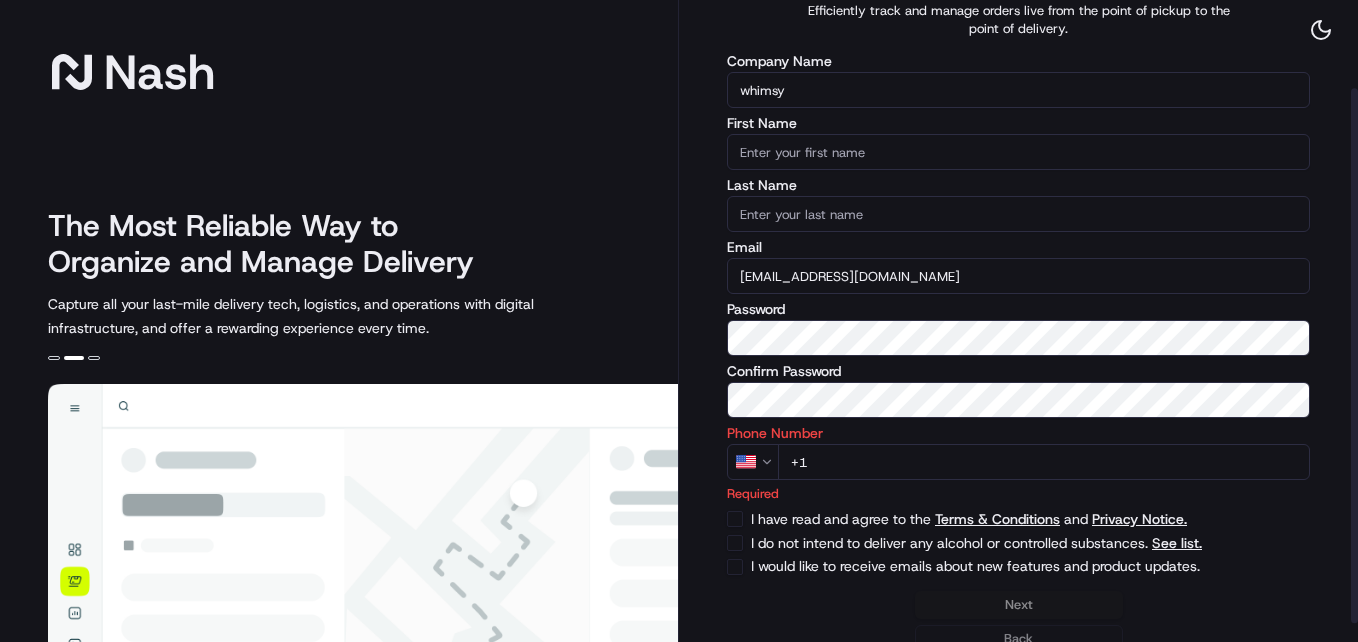 select 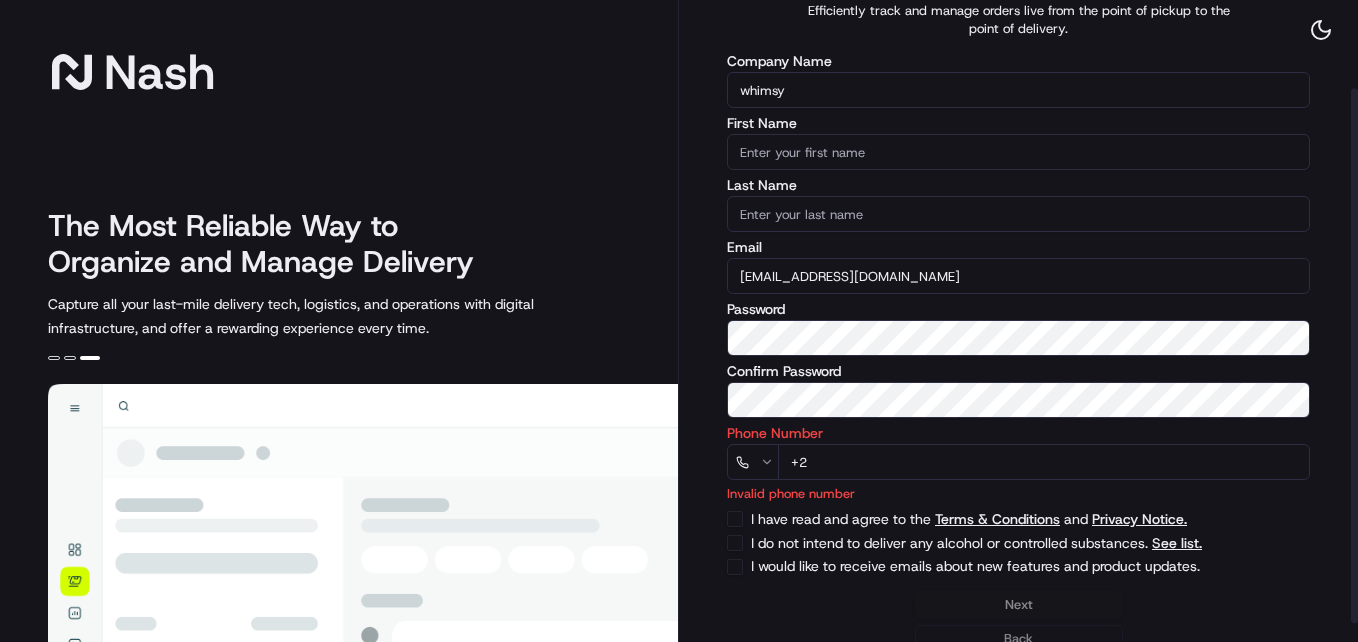 type on "+23" 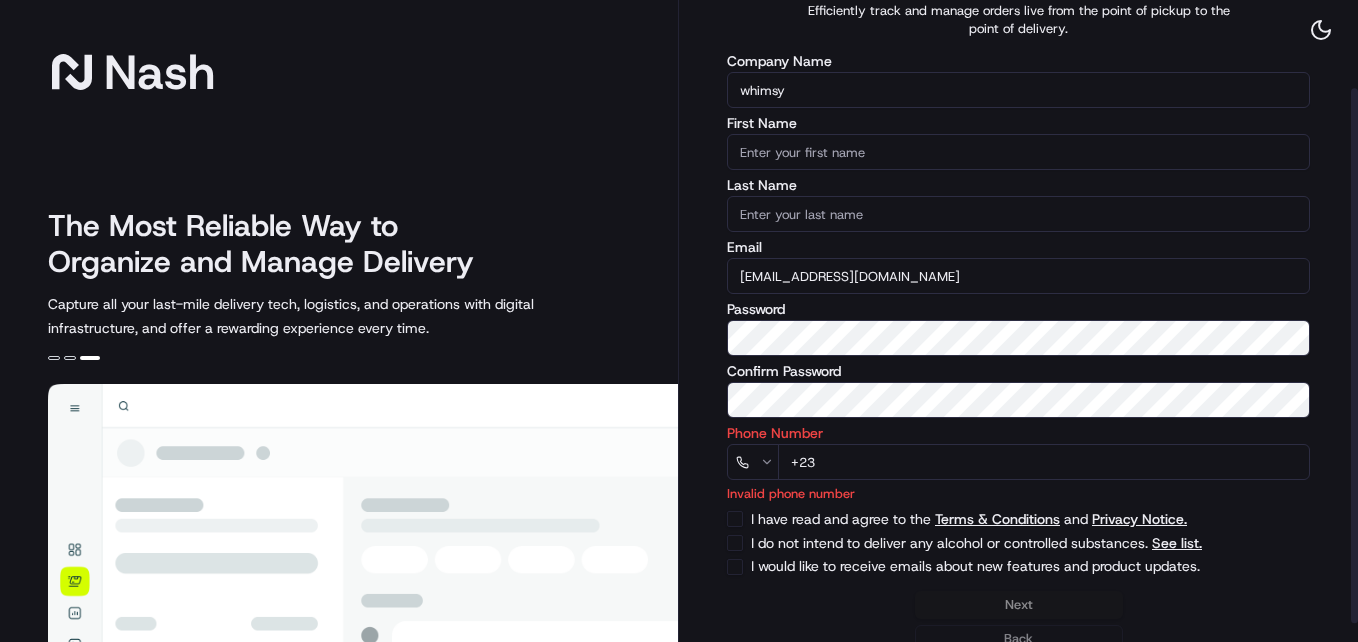 select on "GH" 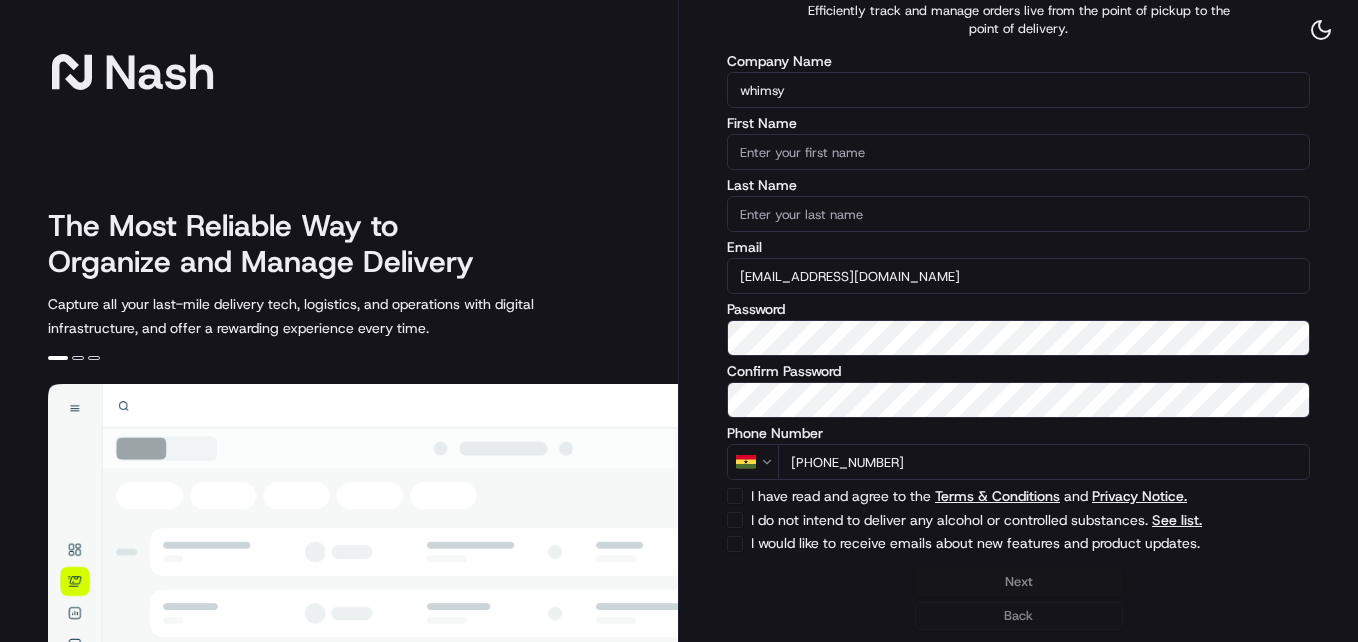 type on "[PHONE_NUMBER]" 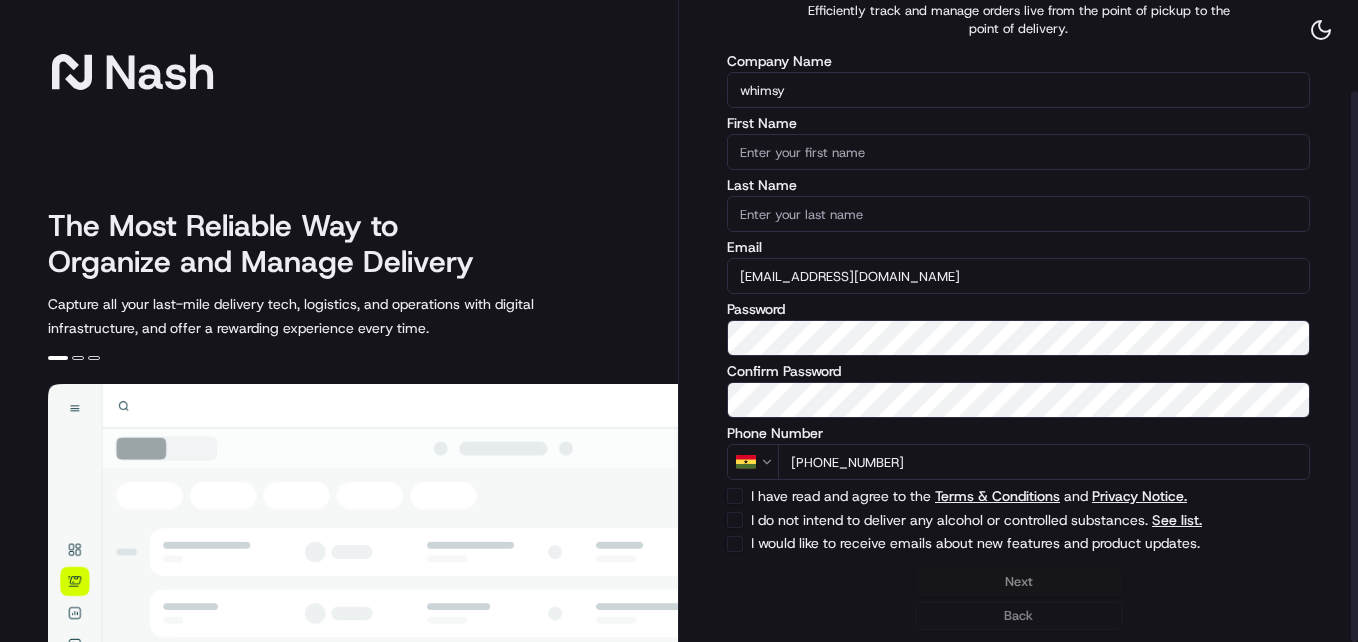 click on "I have read and agree to the Terms & Conditions and Privacy Notice." at bounding box center [735, 496] 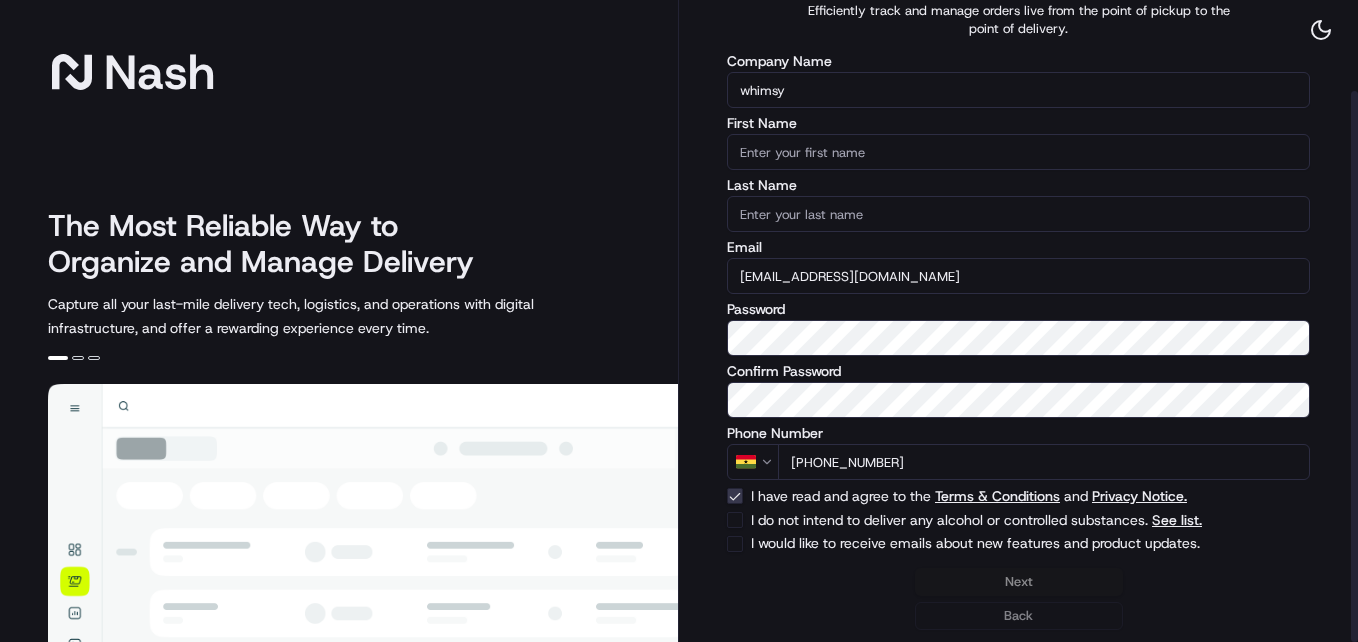 click on "Company Name whimsy First Name Last Name Email [EMAIL_ADDRESS][DOMAIN_NAME] Password Confirm Password Phone Number GH +61AustraliaAustralia +1CanadaCanada +81JapanJapan +64New ZealandNew [GEOGRAPHIC_DATA] +971United [GEOGRAPHIC_DATA] +44United KingdomUnited Kingdom +1United StatesUnited States +93AfghanistanAfghanistan +[GEOGRAPHIC_DATA] +355AlbaniaAlbania +213AlgeriaAlgeria +[GEOGRAPHIC_DATA] +376AndorraAndorra +[GEOGRAPHIC_DATA] +[GEOGRAPHIC_DATA] +[GEOGRAPHIC_DATA] +54ArgentinaArgentina +[GEOGRAPHIC_DATA] +297ArubaAruba +247Ascension IslandAscension Island +43AustriaAustria +994AzerbaijanAzerbaijan +1BahamasBahamas +973BahrainBahrain +880BangladeshBangladesh +1BarbadosBarbados +375BelarusBelarus +32BelgiumBelgium +501BelizeBelize +229BeninBenin +1BermudaBermuda +975BhutanBhutan +591BoliviaBolivia +599Bonaire, [GEOGRAPHIC_DATA] +[GEOGRAPHIC_DATA] +267BotswanaBotswana +55BrazilBrazil +235ChadChad" at bounding box center [1018, 303] 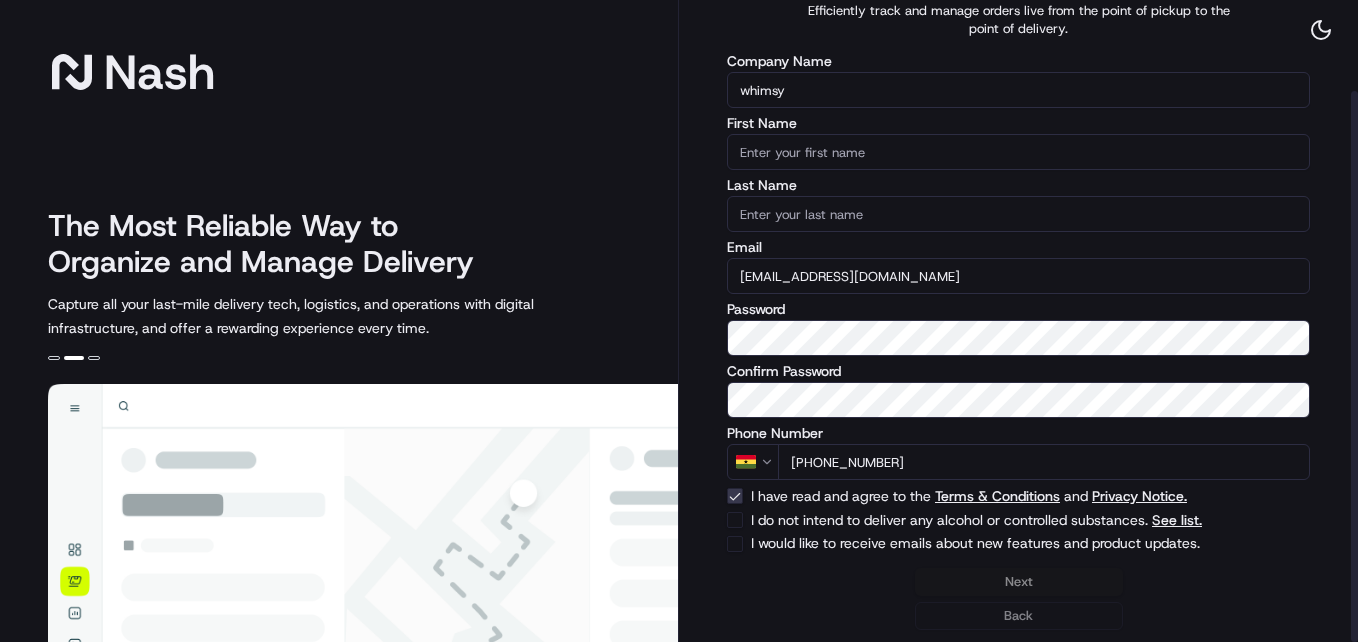 click on "I do not intend to deliver any alcohol or controlled substances.   See list." at bounding box center [735, 520] 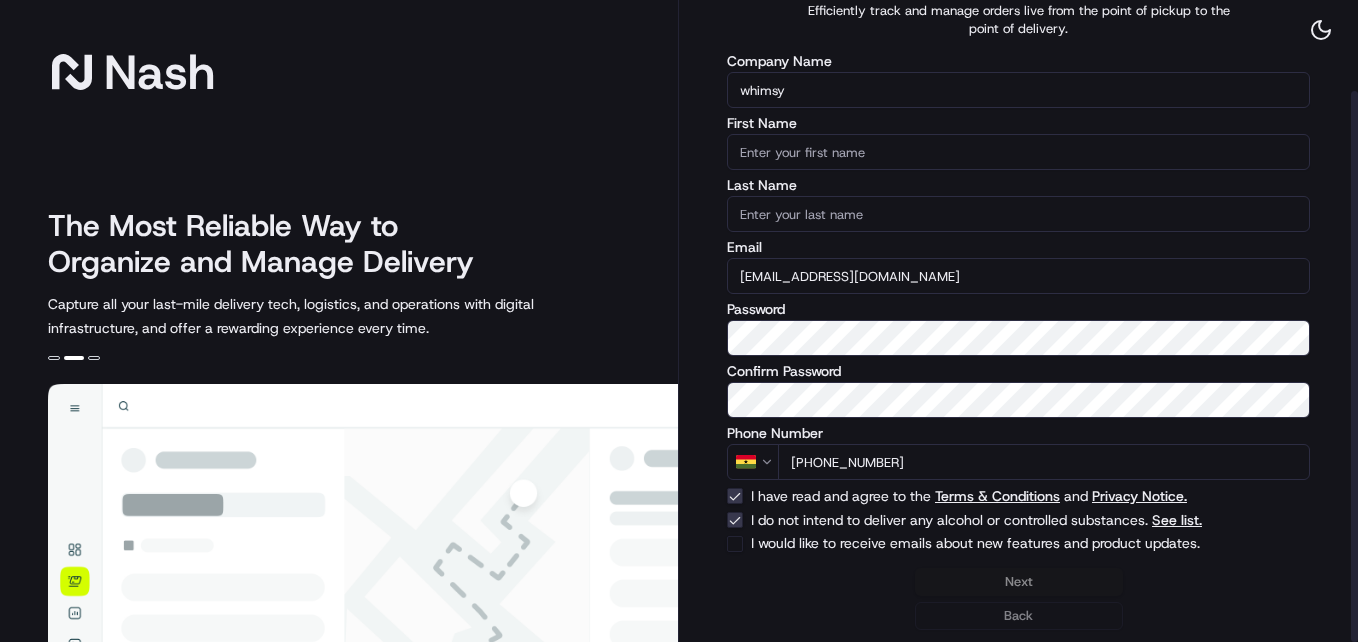 click on "I would like to receive emails about new features and product updates." at bounding box center (735, 544) 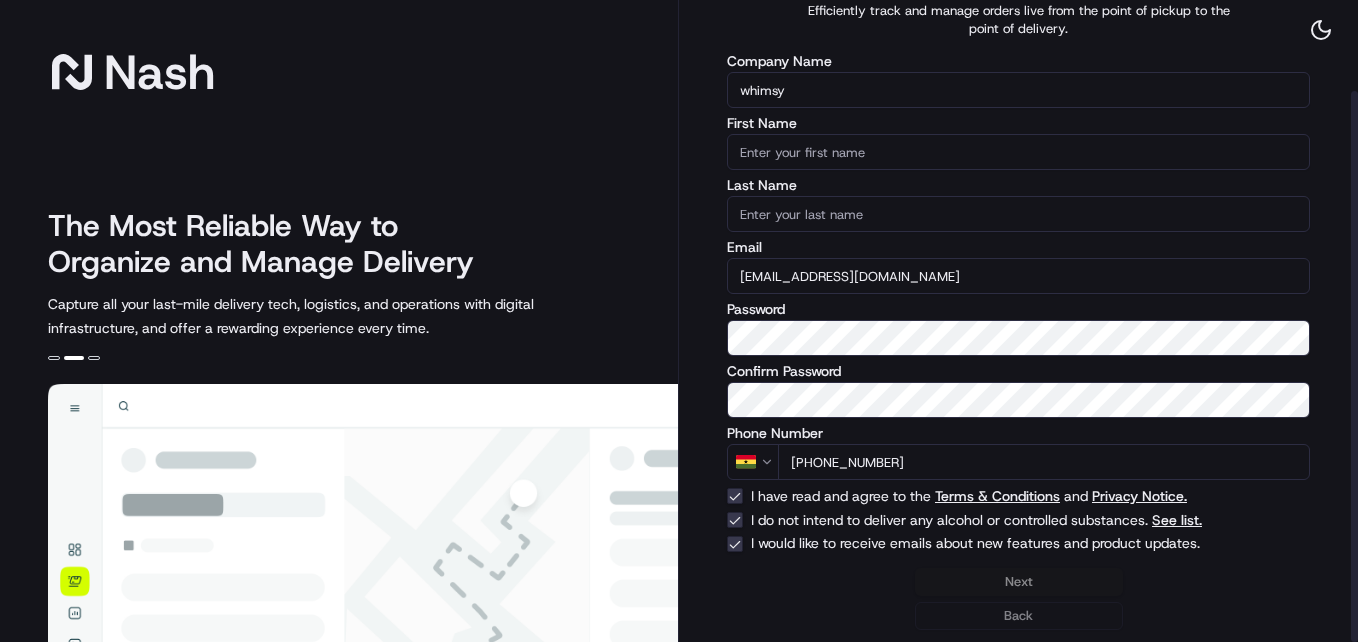 click on "Last Name" at bounding box center (1018, 214) 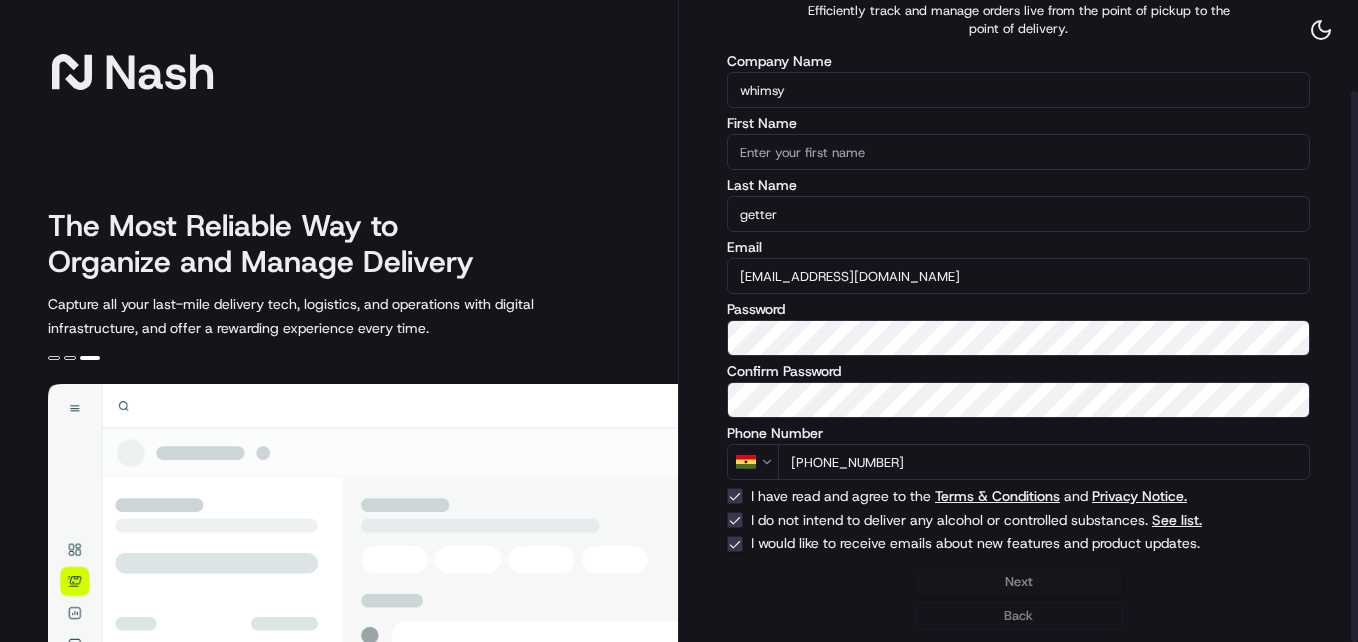 type on "getter" 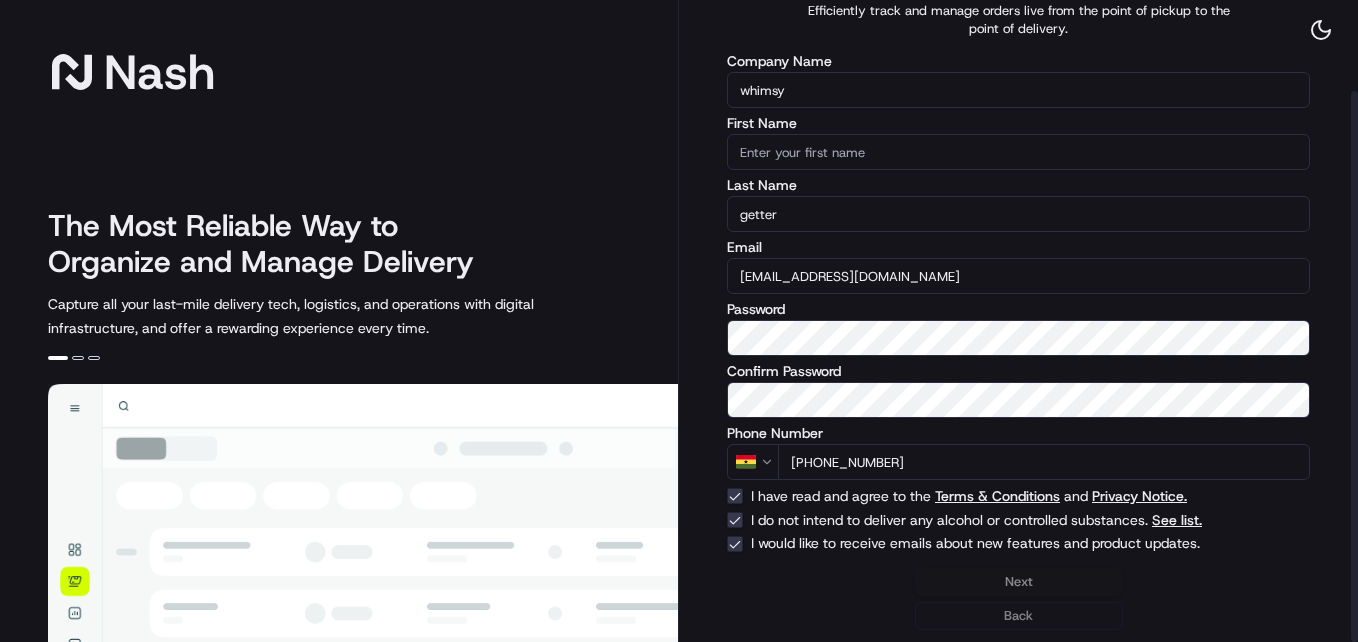 click on "First Name" at bounding box center [1018, 152] 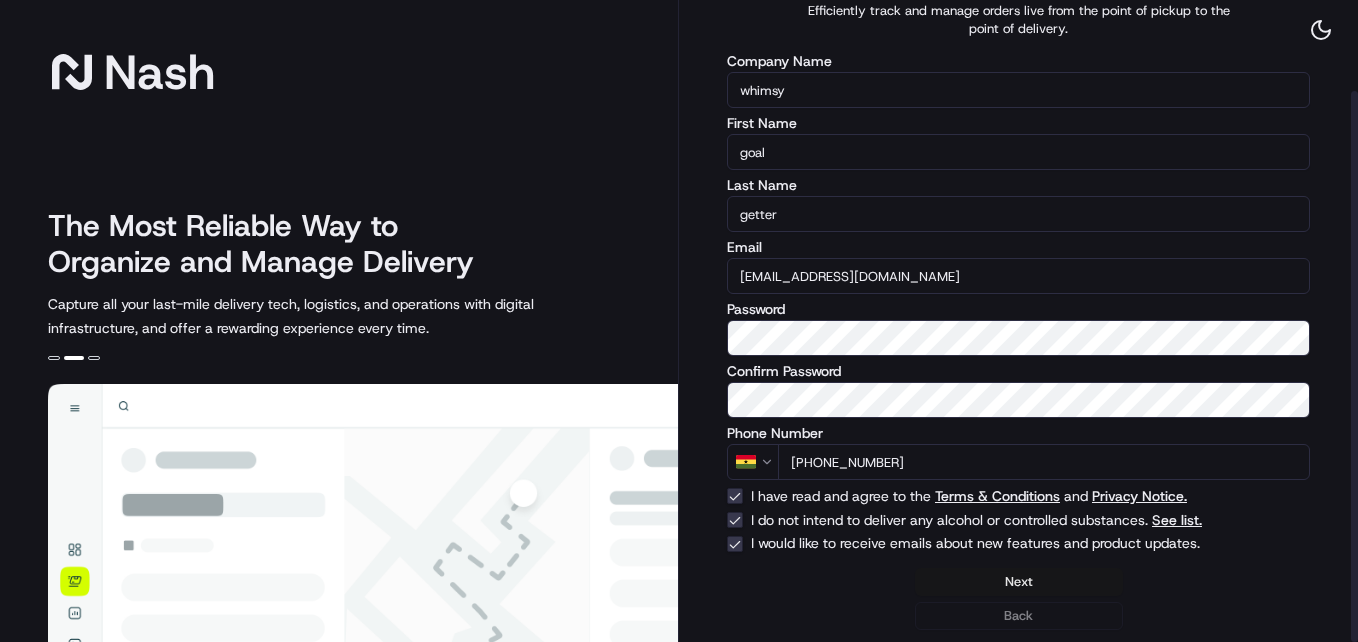 type on "goal" 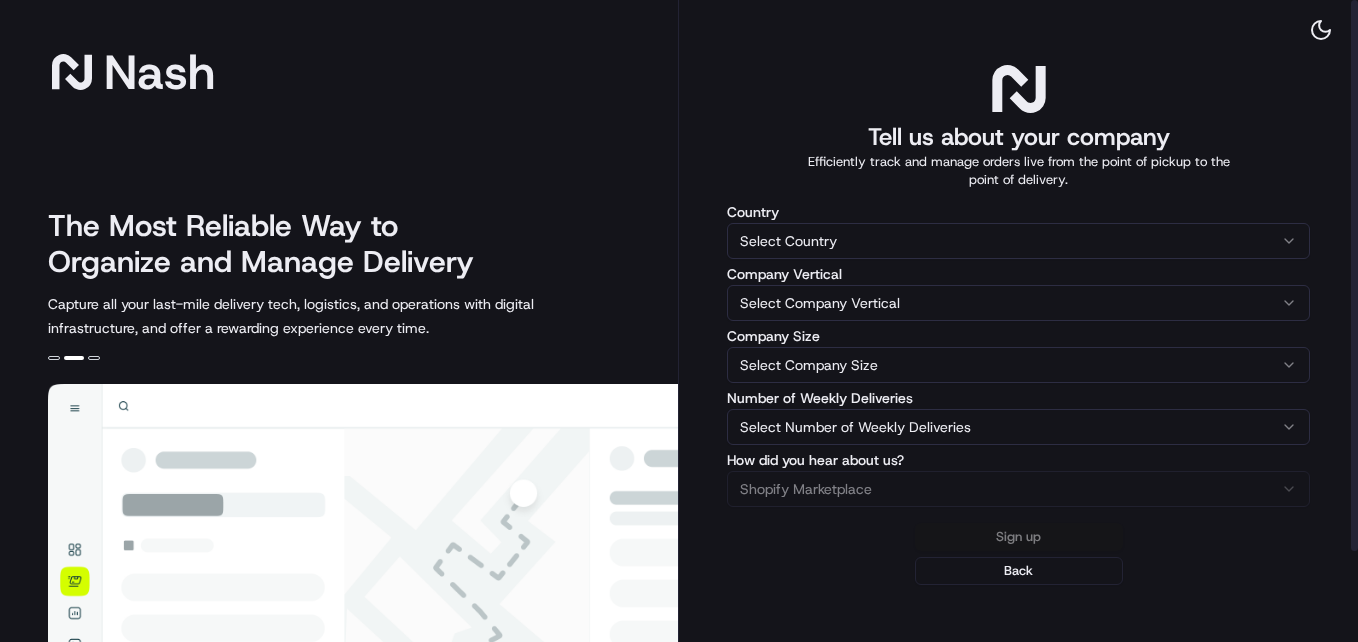scroll, scrollTop: 0, scrollLeft: 0, axis: both 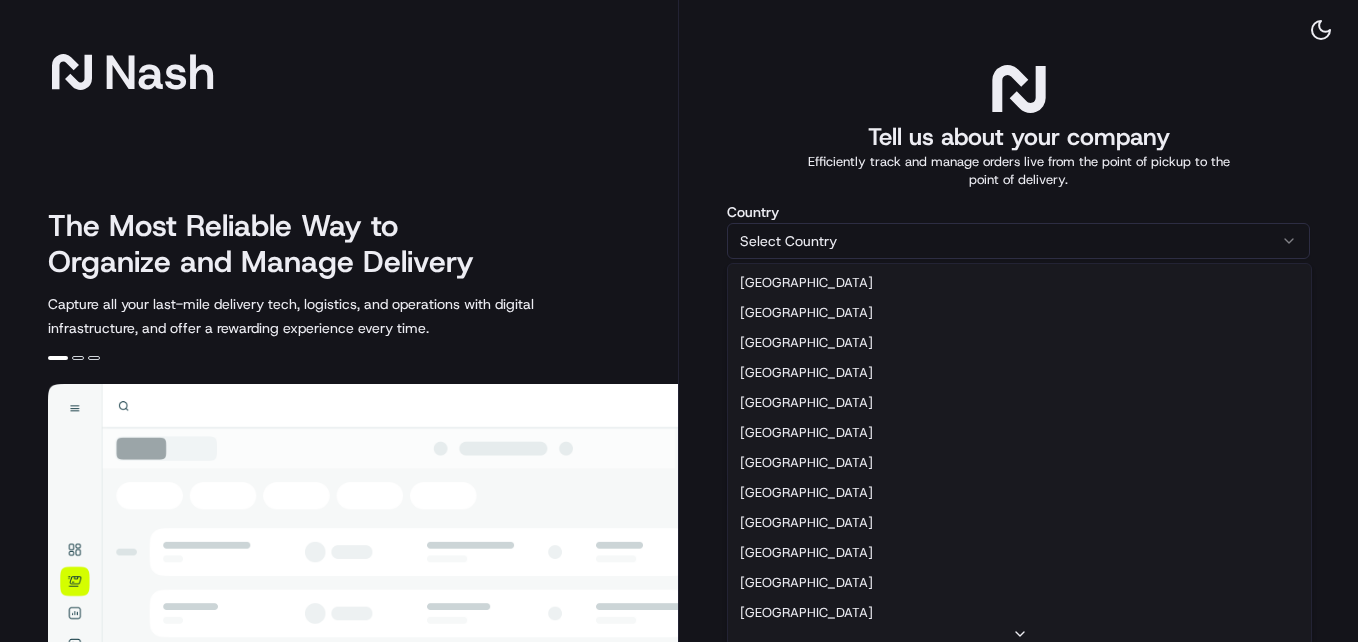 click on "[PERSON_NAME] The Most Reliable Way to Organize and Manage Delivery Capture all your last-mile delivery tech, logistics, and operations with digital infrastructure, and offer a rewarding experience every time. Tell us about your company Efficiently track and manage orders live from the point of pickup to the point of delivery. Country Select Country [GEOGRAPHIC_DATA] [GEOGRAPHIC_DATA] [GEOGRAPHIC_DATA] [GEOGRAPHIC_DATA] [GEOGRAPHIC_DATA] [GEOGRAPHIC_DATA] [GEOGRAPHIC_DATA] [GEOGRAPHIC_DATA] [GEOGRAPHIC_DATA] [GEOGRAPHIC_DATA] [GEOGRAPHIC_DATA] [GEOGRAPHIC_DATA] [US_STATE] [GEOGRAPHIC_DATA] Company Vertical Select Company Vertical Catering Delivery Fleet Florist Ghost Kitchen Grocery Liquor / Controlled Substances Marketplace Meal Kit Pharmacy Restaurant Retail Other Company Size Select Company Size 1-10 11-50 [PHONE_NUMBER] [PHONE_NUMBER] 5001-10000 10000+ Number of Weekly Deliveries Select Number of Weekly Deliveries 0-25 26-100 101-250 251-500 501-1000 1001-5000 5001-10000 10000+ How did you hear about us? Shopify Marketplace Current Customer Conference Social Media News Article App4 Back" at bounding box center [679, 321] 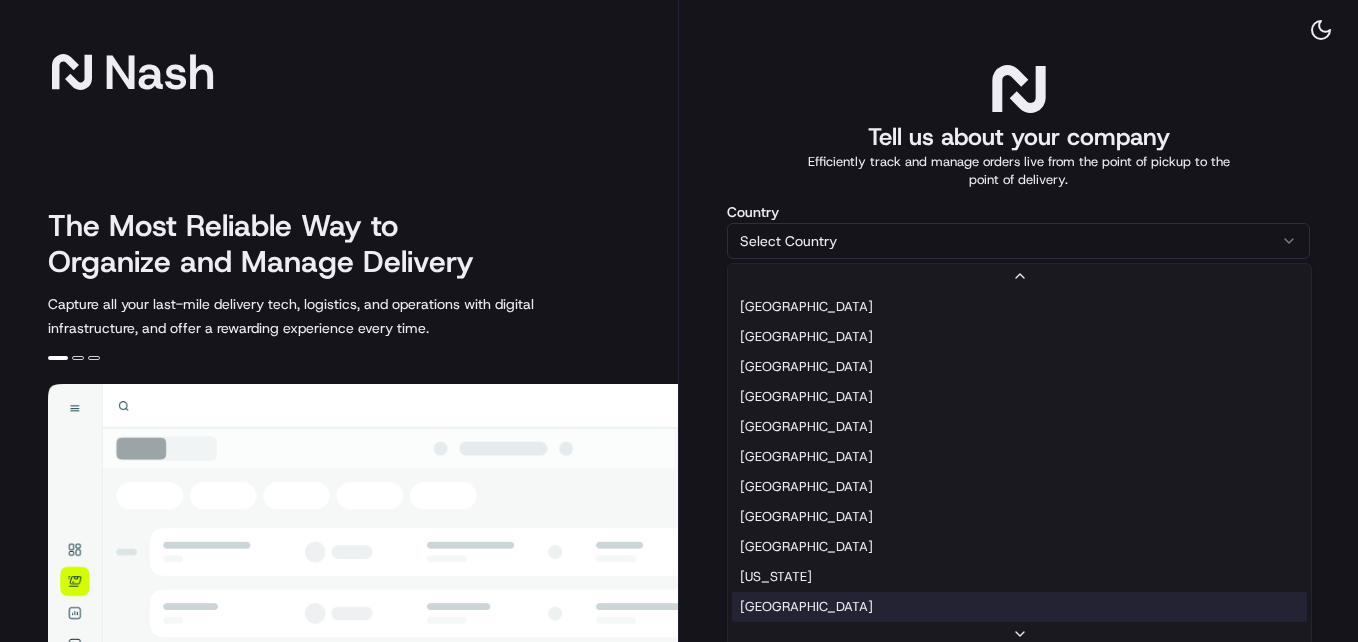 scroll, scrollTop: 70, scrollLeft: 0, axis: vertical 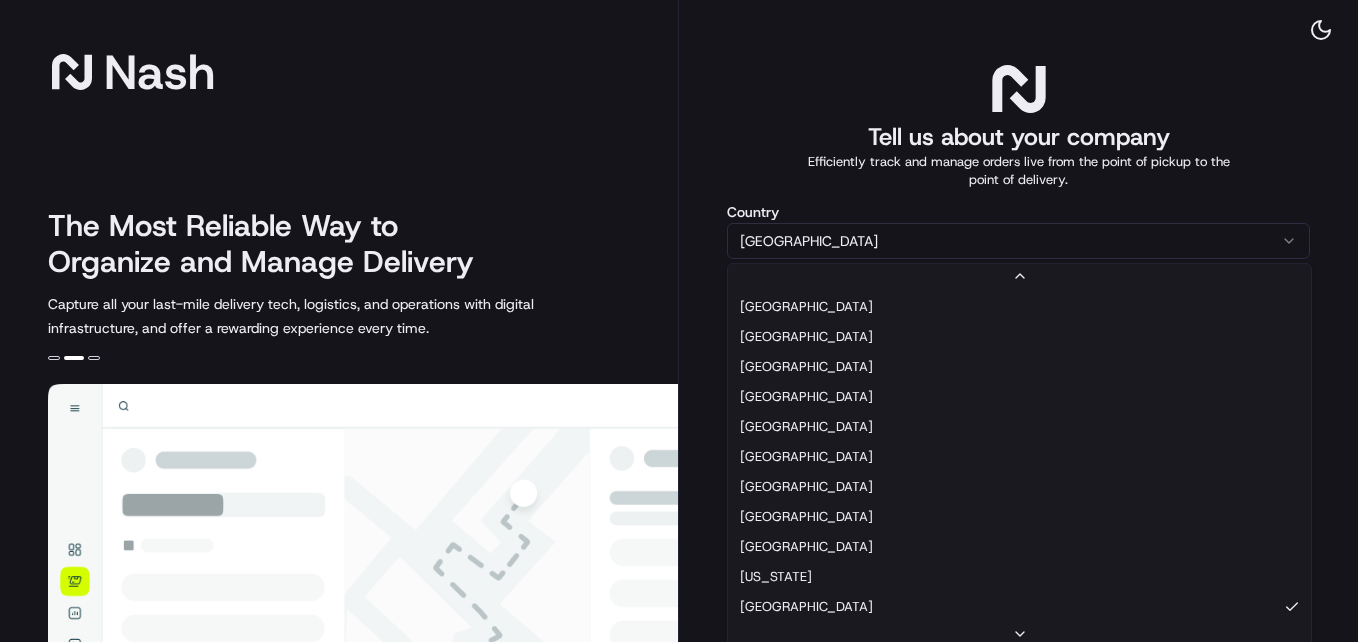 click on "[PERSON_NAME] The Most Reliable Way to Organize and Manage Delivery Capture all your last-mile delivery tech, logistics, and operations with digital infrastructure, and offer a rewarding experience every time. Tell us about your company Efficiently track and manage orders live from the point of pickup to the point of delivery. Country [GEOGRAPHIC_DATA] [GEOGRAPHIC_DATA] [GEOGRAPHIC_DATA] [GEOGRAPHIC_DATA] [GEOGRAPHIC_DATA] [GEOGRAPHIC_DATA] [GEOGRAPHIC_DATA] [GEOGRAPHIC_DATA] [GEOGRAPHIC_DATA] [GEOGRAPHIC_DATA] [GEOGRAPHIC_DATA] [GEOGRAPHIC_DATA] [GEOGRAPHIC_DATA] [US_STATE] [GEOGRAPHIC_DATA] Company Vertical Select Company Vertical Catering Delivery Fleet Florist Ghost Kitchen Grocery Liquor / Controlled Substances Marketplace Meal Kit Pharmacy Restaurant Retail Other Company Size Select Company Size 1-10 11-50 [PHONE_NUMBER] [PHONE_NUMBER] 5001-10000 10000+ Number of Weekly Deliveries Select Number of Weekly Deliveries 0-25 26-100 101-250 251-500 501-1000 1001-5000 5001-10000 10000+ How did you hear about us? Shopify Marketplace Current Customer Conference Social Media News Article Email Marketing" at bounding box center [679, 321] 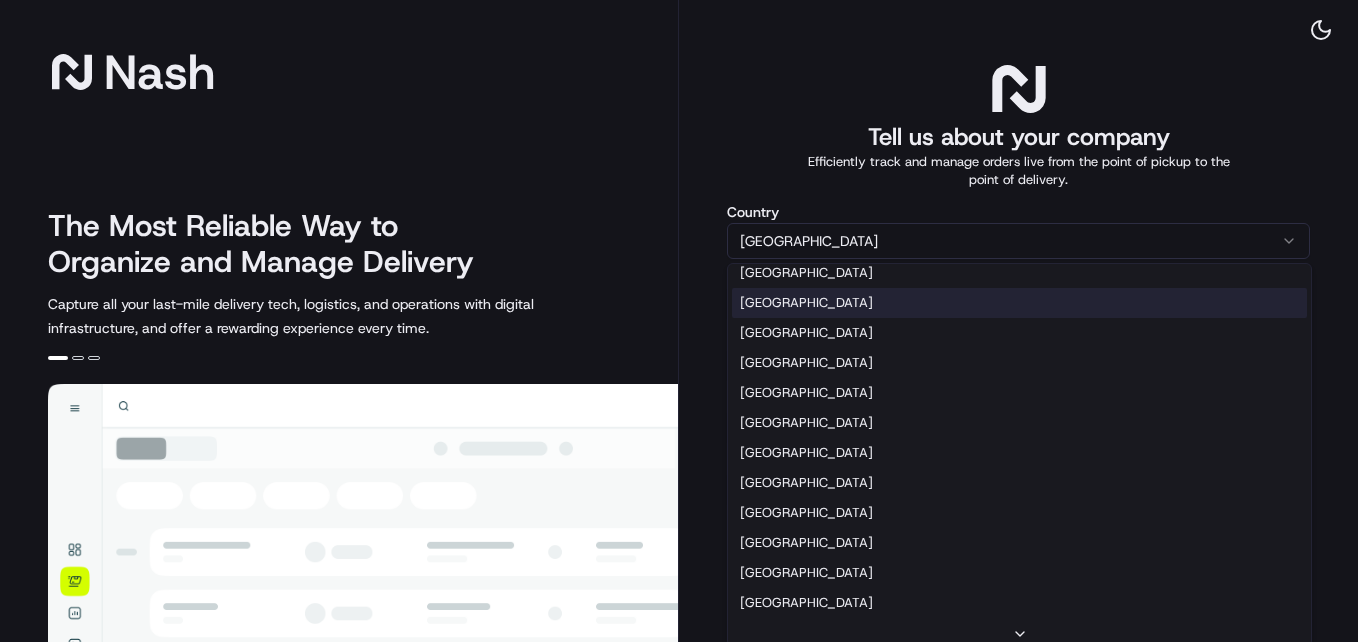 scroll, scrollTop: 0, scrollLeft: 0, axis: both 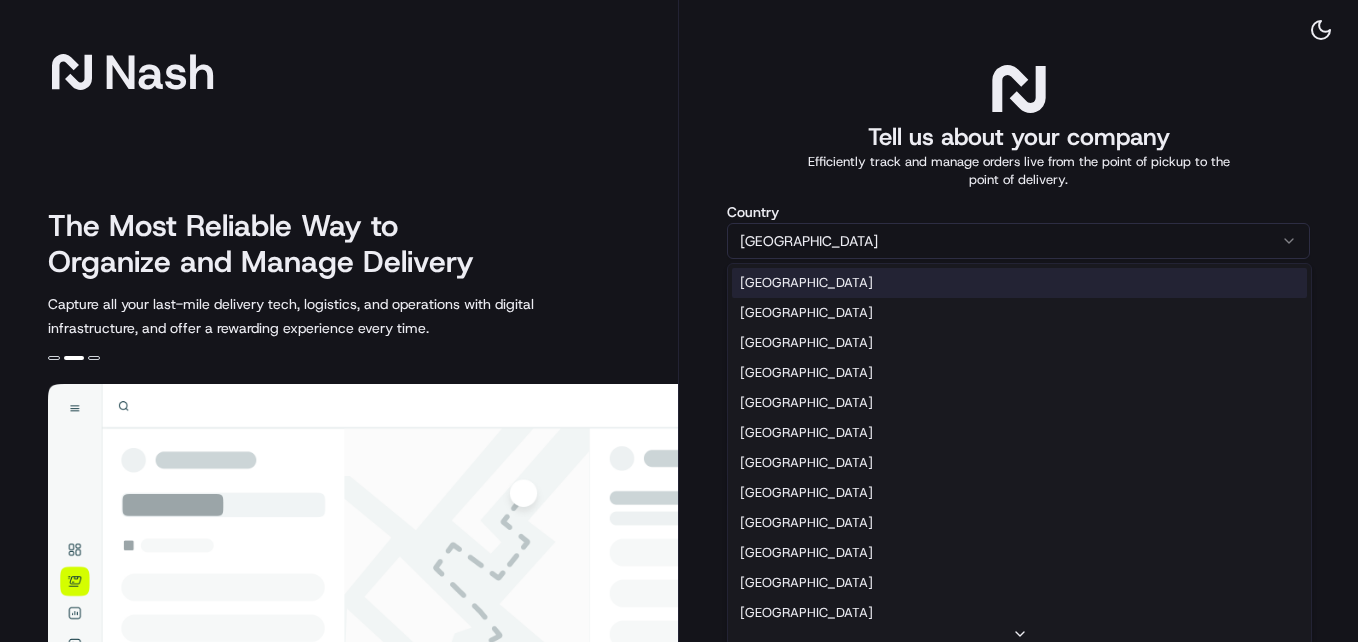 select on "US" 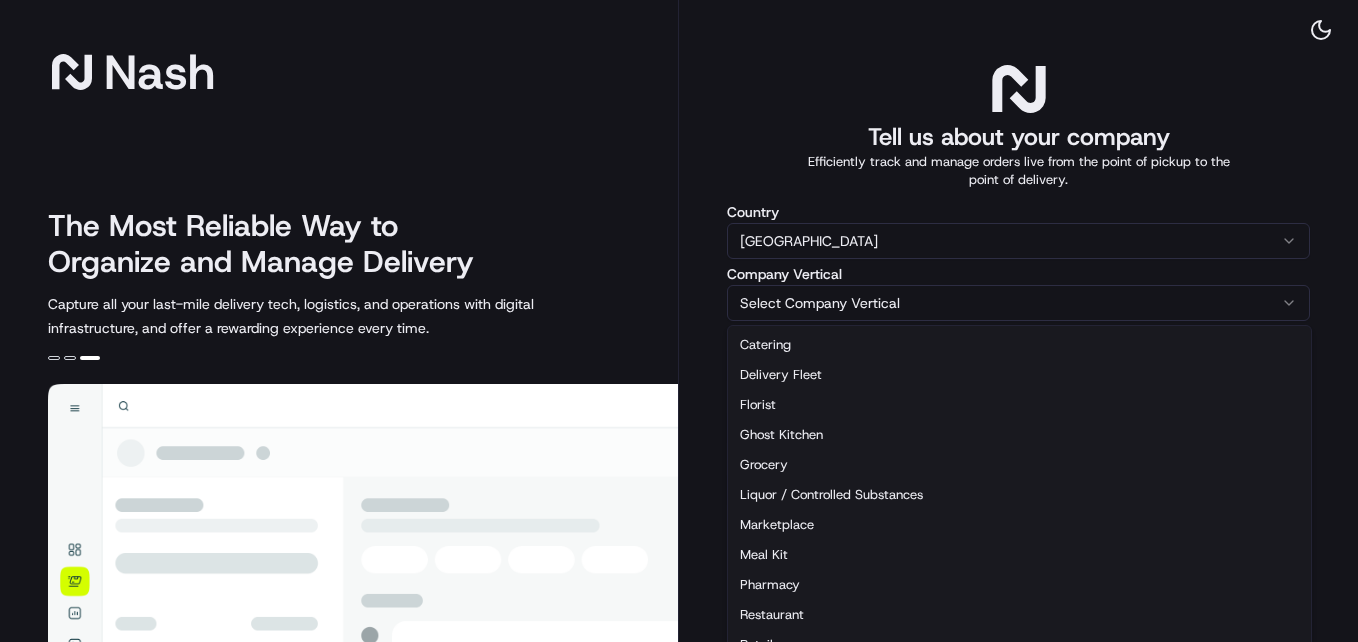 click on "[PERSON_NAME] The Most Reliable Way to Organize and Manage Delivery Capture all your last-mile delivery tech, logistics, and operations with digital infrastructure, and offer a rewarding experience every time. Tell us about your company Efficiently track and manage orders live from the point of pickup to the point of delivery. Country [GEOGRAPHIC_DATA] [GEOGRAPHIC_DATA] [GEOGRAPHIC_DATA] [GEOGRAPHIC_DATA] [GEOGRAPHIC_DATA] [GEOGRAPHIC_DATA] [GEOGRAPHIC_DATA] [GEOGRAPHIC_DATA] [GEOGRAPHIC_DATA] [GEOGRAPHIC_DATA] [GEOGRAPHIC_DATA] [GEOGRAPHIC_DATA] [GEOGRAPHIC_DATA] [US_STATE] [GEOGRAPHIC_DATA] Company Vertical Select Company Vertical Catering Delivery Fleet Florist Ghost Kitchen Grocery Liquor / Controlled Substances Marketplace Meal Kit Pharmacy Restaurant Retail Other Company Size Select Company Size 1-10 11-50 [PHONE_NUMBER] [PHONE_NUMBER] 5001-10000 10000+ Number of Weekly Deliveries Select Number of Weekly Deliveries 0-25 26-100 101-250 251-500 501-1000 1001-5000 5001-10000 10000+ How did you hear about us? Shopify Marketplace Current Customer Conference Social Media News Article App4 Other" at bounding box center (679, 321) 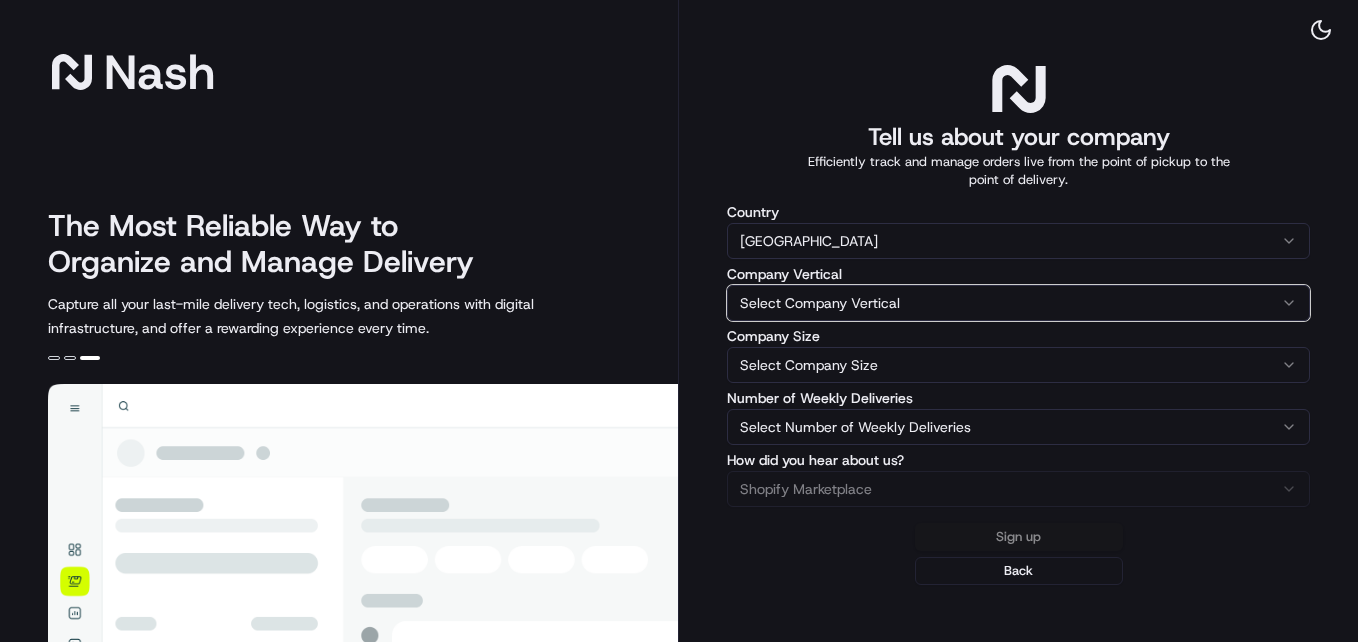 click on "[PERSON_NAME] The Most Reliable Way to Organize and Manage Delivery Capture all your last-mile delivery tech, logistics, and operations with digital infrastructure, and offer a rewarding experience every time. Tell us about your company Efficiently track and manage orders live from the point of pickup to the point of delivery. Country [GEOGRAPHIC_DATA] [GEOGRAPHIC_DATA] [GEOGRAPHIC_DATA] [GEOGRAPHIC_DATA] [GEOGRAPHIC_DATA] [GEOGRAPHIC_DATA] [GEOGRAPHIC_DATA] [GEOGRAPHIC_DATA] [GEOGRAPHIC_DATA] [GEOGRAPHIC_DATA] [GEOGRAPHIC_DATA] [GEOGRAPHIC_DATA] [GEOGRAPHIC_DATA] [US_STATE] [GEOGRAPHIC_DATA] Company Vertical Select Company Vertical Catering Delivery Fleet Florist Ghost Kitchen Grocery Liquor / Controlled Substances Marketplace Meal Kit Pharmacy Restaurant Retail Other Company Size Select Company Size 1-10 11-50 [PHONE_NUMBER] [PHONE_NUMBER] 5001-10000 10000+ Number of Weekly Deliveries Select Number of Weekly Deliveries 0-25 26-100 101-250 251-500 501-1000 1001-5000 5001-10000 10000+ How did you hear about us? Shopify Marketplace Current Customer Conference Social Media News Article App4 Other" at bounding box center (679, 321) 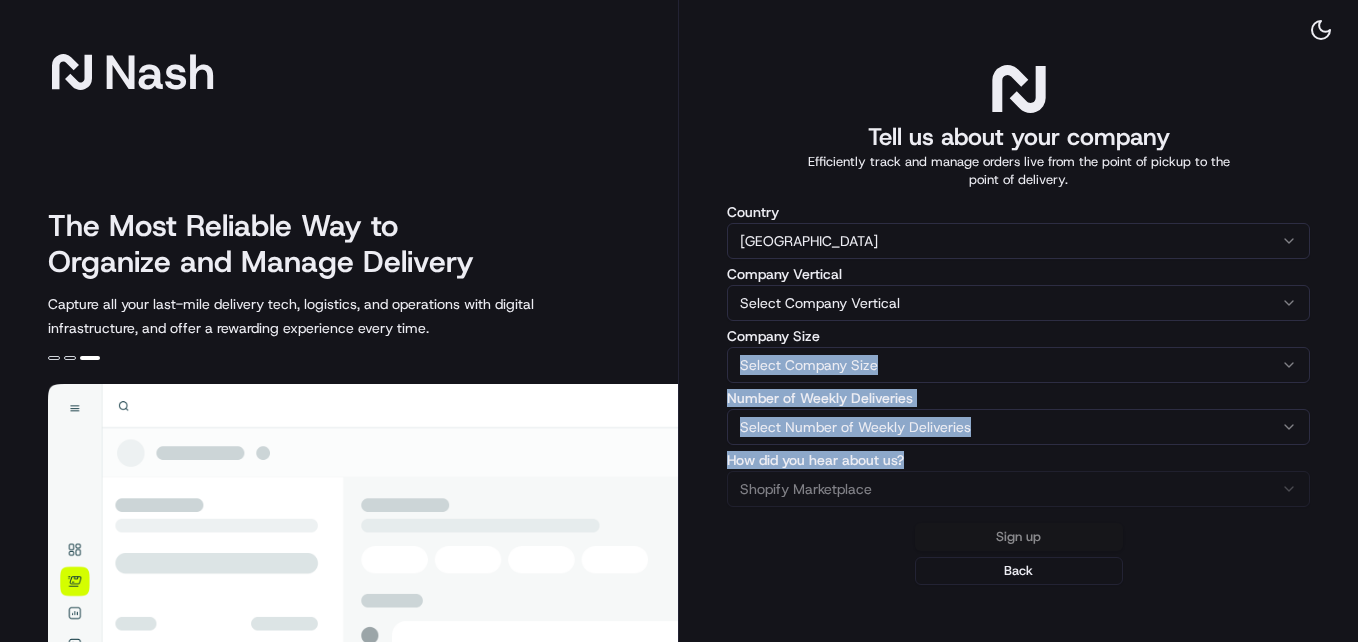 drag, startPoint x: 1321, startPoint y: 471, endPoint x: 1302, endPoint y: 329, distance: 143.26549 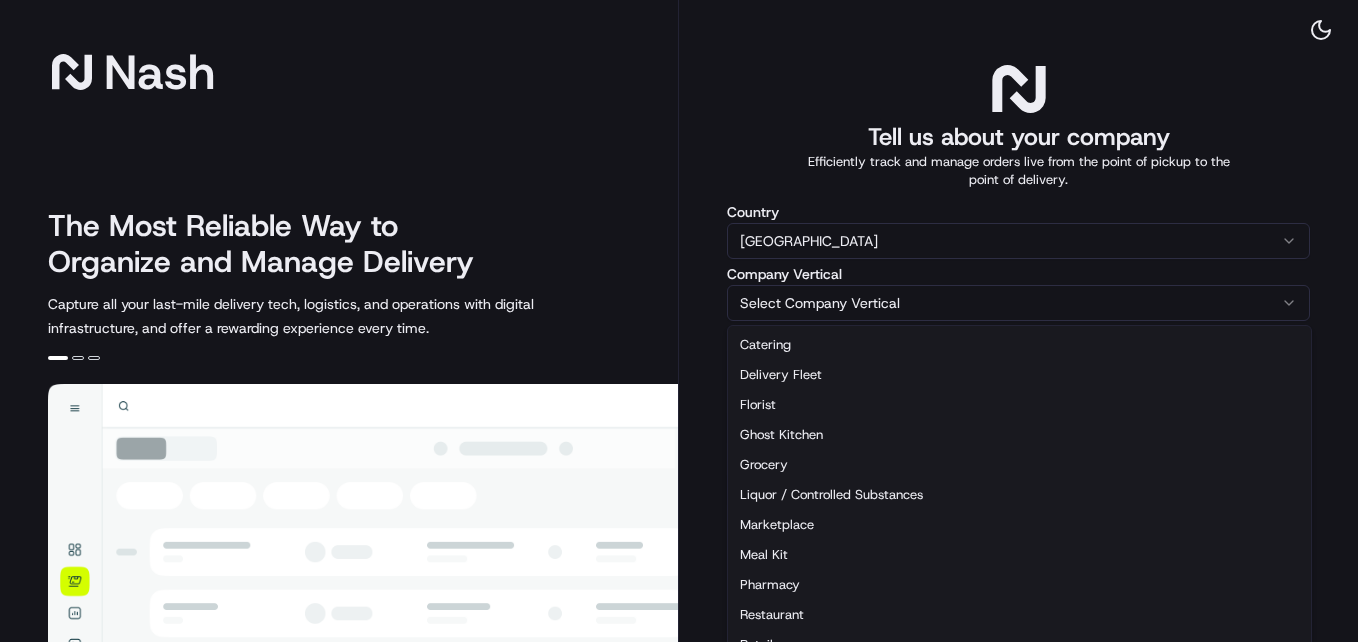 click on "[PERSON_NAME] The Most Reliable Way to Organize and Manage Delivery Capture all your last-mile delivery tech, logistics, and operations with digital infrastructure, and offer a rewarding experience every time. Tell us about your company Efficiently track and manage orders live from the point of pickup to the point of delivery. Country [GEOGRAPHIC_DATA] [GEOGRAPHIC_DATA] [GEOGRAPHIC_DATA] [GEOGRAPHIC_DATA] [GEOGRAPHIC_DATA] [GEOGRAPHIC_DATA] [GEOGRAPHIC_DATA] [GEOGRAPHIC_DATA] [GEOGRAPHIC_DATA] [GEOGRAPHIC_DATA] [GEOGRAPHIC_DATA] [GEOGRAPHIC_DATA] [GEOGRAPHIC_DATA] [US_STATE] [GEOGRAPHIC_DATA] Company Vertical Select Company Vertical Catering Delivery Fleet Florist Ghost Kitchen Grocery Liquor / Controlled Substances Marketplace Meal Kit Pharmacy Restaurant Retail Other Company Size Select Company Size 1-10 11-50 [PHONE_NUMBER] [PHONE_NUMBER] 5001-10000 10000+ Number of Weekly Deliveries Select Number of Weekly Deliveries 0-25 26-100 101-250 251-500 501-1000 1001-5000 5001-10000 10000+ How did you hear about us? Shopify Marketplace Current Customer Conference Social Media News Article App4 Other" at bounding box center [679, 321] 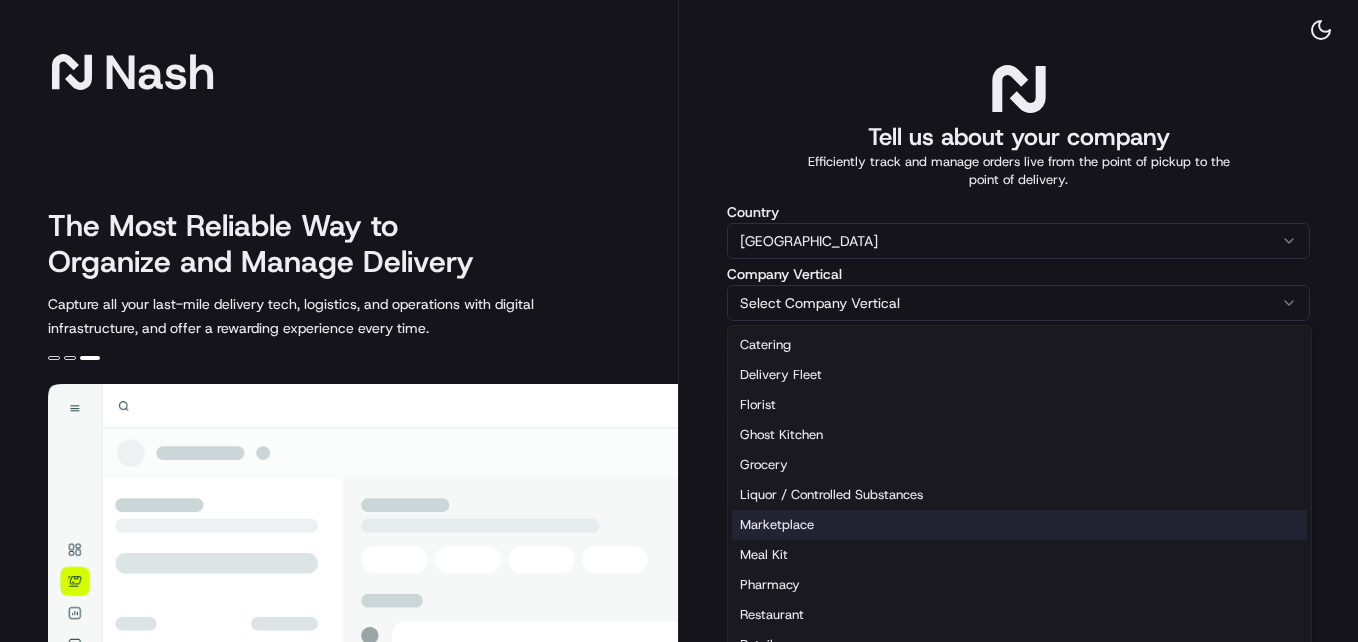 select on "Marketplace" 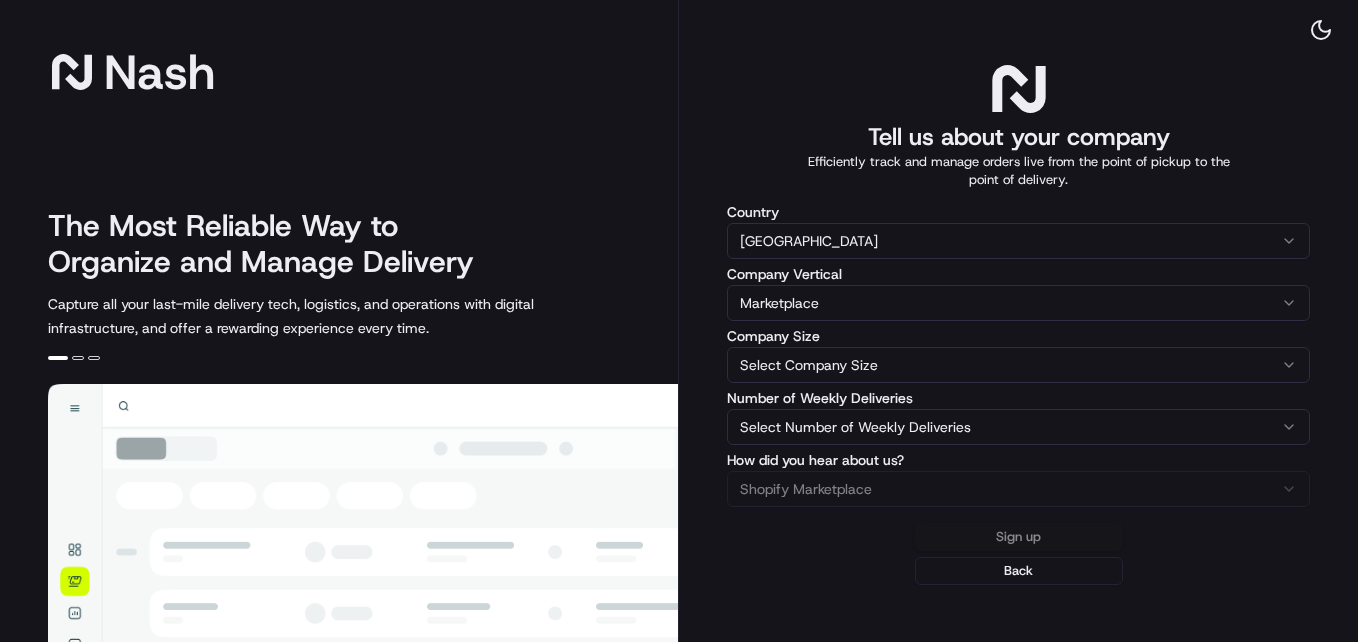 click on "Sign up Back" at bounding box center (1018, 554) 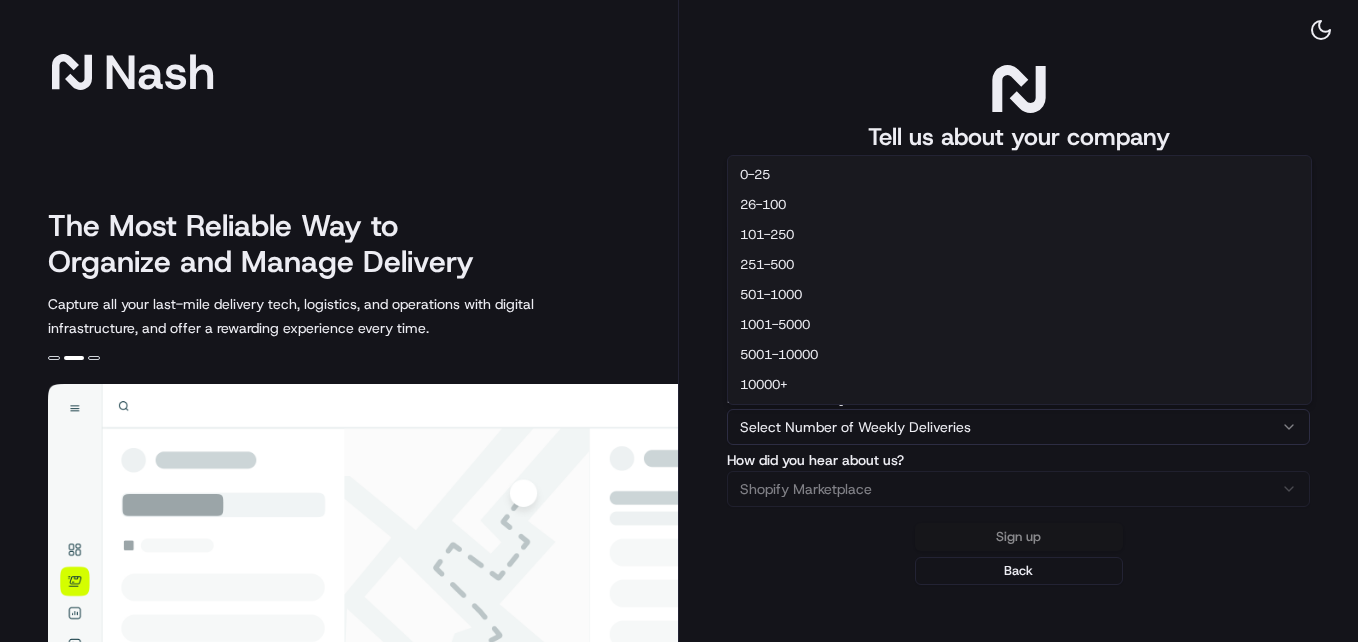 click on "[PERSON_NAME] The Most Reliable Way to Organize and Manage Delivery Capture all your last-mile delivery tech, logistics, and operations with digital infrastructure, and offer a rewarding experience every time. Tell us about your company Efficiently track and manage orders live from the point of pickup to the point of delivery. Country [GEOGRAPHIC_DATA] [GEOGRAPHIC_DATA] [GEOGRAPHIC_DATA] [GEOGRAPHIC_DATA] [GEOGRAPHIC_DATA] [GEOGRAPHIC_DATA] [GEOGRAPHIC_DATA] [GEOGRAPHIC_DATA] [GEOGRAPHIC_DATA] [GEOGRAPHIC_DATA] [GEOGRAPHIC_DATA] [GEOGRAPHIC_DATA] [GEOGRAPHIC_DATA] [US_STATE] [GEOGRAPHIC_DATA] Company Vertical Marketplace Catering Delivery Fleet Florist Ghost Kitchen Grocery Liquor / Controlled Substances Marketplace Meal Kit Pharmacy Restaurant Retail Other Company Size Select Company Size 1-10 11-50 [PHONE_NUMBER] [PHONE_NUMBER] 5001-10000 10000+ Number of Weekly Deliveries Select Number of Weekly Deliveries 0-25 26-100 101-250 251-500 501-1000 1001-5000 5001-10000 10000+ How did you hear about us? Shopify Marketplace Current Customer Conference Social Media News Article Email Marketing App4" at bounding box center [679, 321] 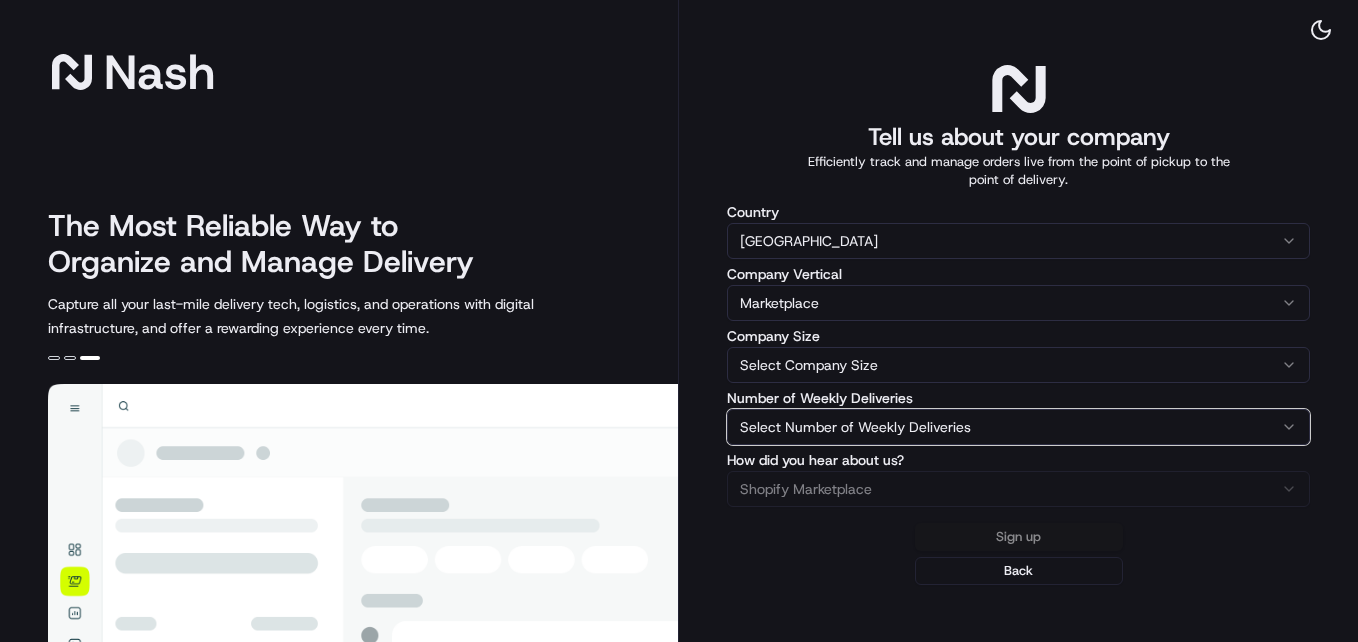 click on "[PERSON_NAME] The Most Reliable Way to Organize and Manage Delivery Capture all your last-mile delivery tech, logistics, and operations with digital infrastructure, and offer a rewarding experience every time. Tell us about your company Efficiently track and manage orders live from the point of pickup to the point of delivery. Country [GEOGRAPHIC_DATA] [GEOGRAPHIC_DATA] [GEOGRAPHIC_DATA] [GEOGRAPHIC_DATA] [GEOGRAPHIC_DATA] [GEOGRAPHIC_DATA] [GEOGRAPHIC_DATA] [GEOGRAPHIC_DATA] [GEOGRAPHIC_DATA] [GEOGRAPHIC_DATA] [GEOGRAPHIC_DATA] [GEOGRAPHIC_DATA] [GEOGRAPHIC_DATA] [US_STATE] [GEOGRAPHIC_DATA] Company Vertical Marketplace Catering Delivery Fleet Florist Ghost Kitchen Grocery Liquor / Controlled Substances Marketplace Meal Kit Pharmacy Restaurant Retail Other Company Size Select Company Size 1-10 11-50 [PHONE_NUMBER] [PHONE_NUMBER] 5001-10000 10000+ Number of Weekly Deliveries Select Number of Weekly Deliveries 0-25 26-100 101-250 251-500 501-1000 1001-5000 5001-10000 10000+ How did you hear about us? Shopify Marketplace Current Customer Conference Social Media News Article Email Marketing App4" at bounding box center [679, 321] 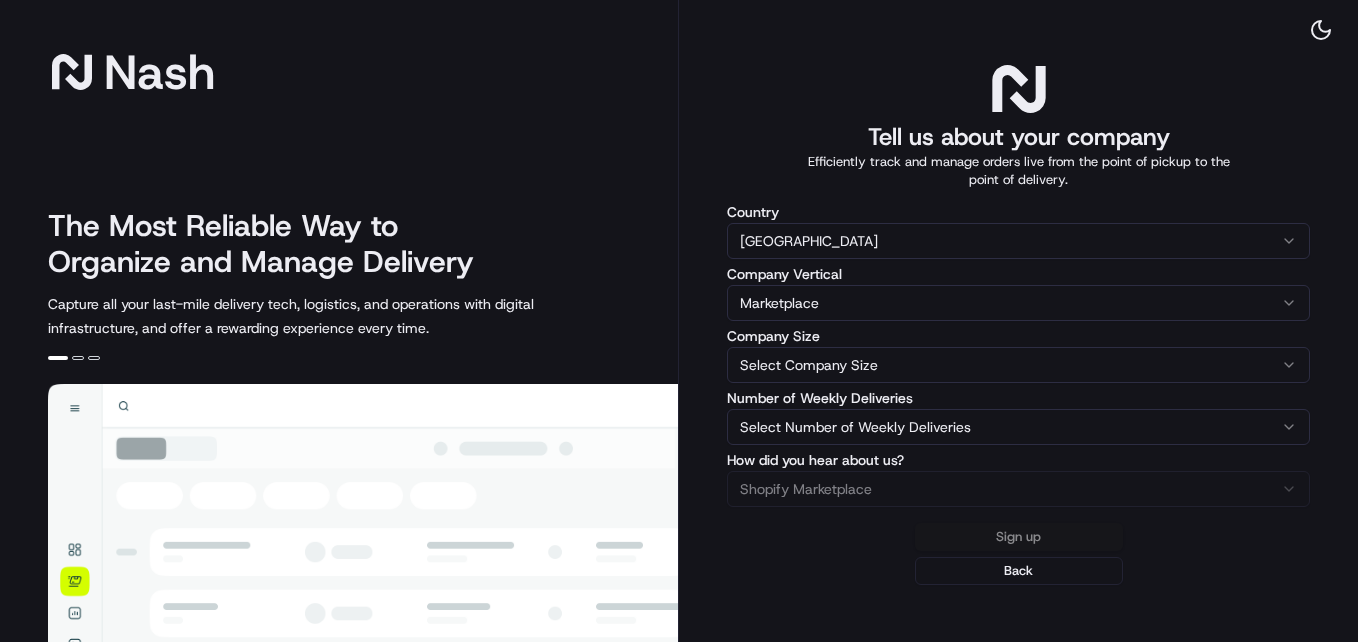 click on "Sign up Back" at bounding box center [1018, 554] 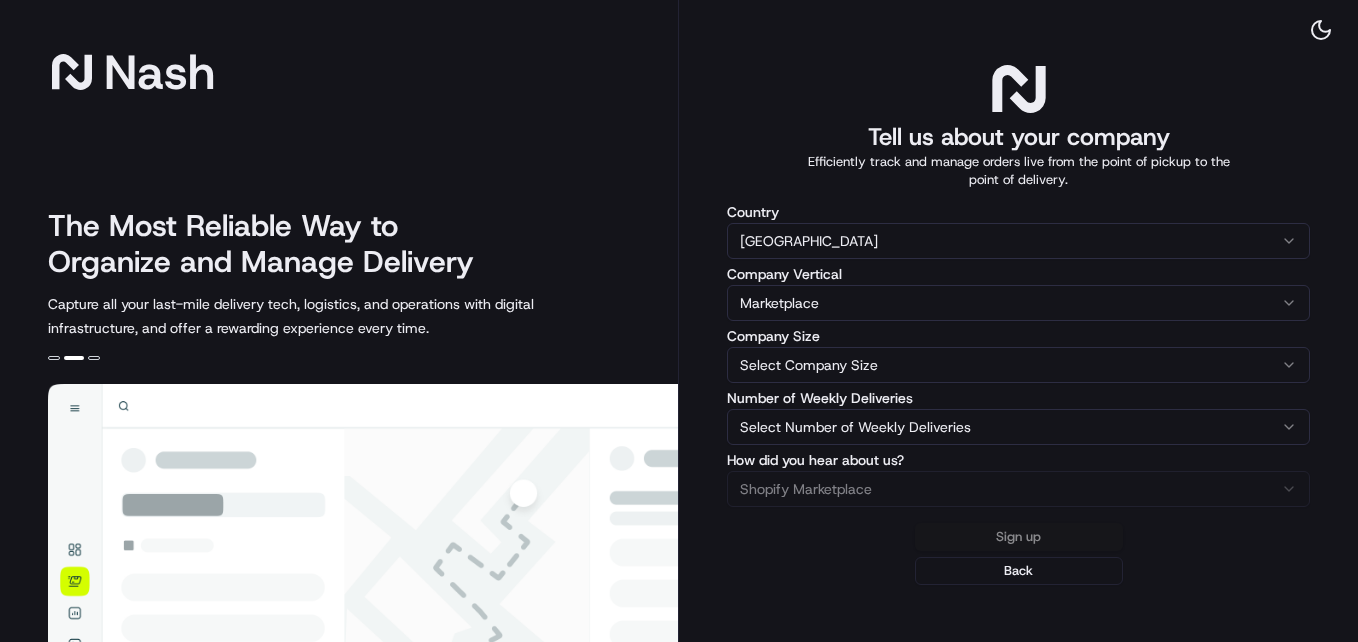 click on "Sign up Back" at bounding box center (1018, 554) 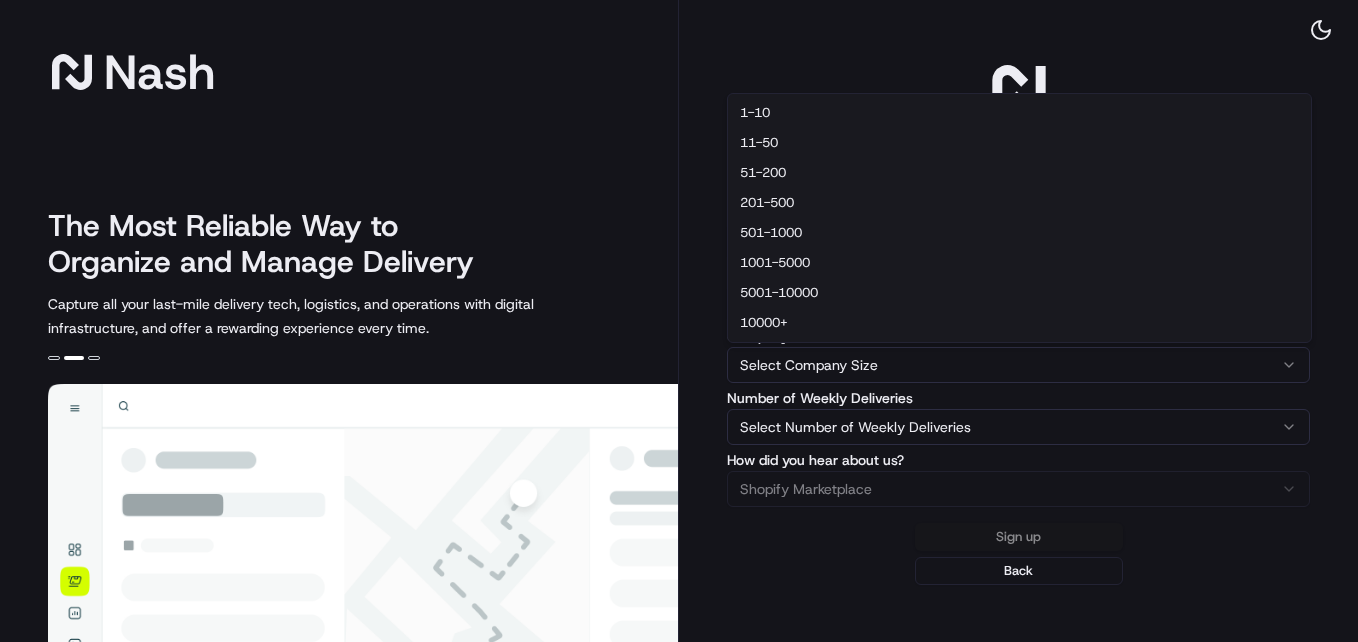 click on "[PERSON_NAME] The Most Reliable Way to Organize and Manage Delivery Capture all your last-mile delivery tech, logistics, and operations with digital infrastructure, and offer a rewarding experience every time. Tell us about your company Efficiently track and manage orders live from the point of pickup to the point of delivery. Country [GEOGRAPHIC_DATA] [GEOGRAPHIC_DATA] [GEOGRAPHIC_DATA] [GEOGRAPHIC_DATA] [GEOGRAPHIC_DATA] [GEOGRAPHIC_DATA] [GEOGRAPHIC_DATA] [GEOGRAPHIC_DATA] [GEOGRAPHIC_DATA] [GEOGRAPHIC_DATA] [GEOGRAPHIC_DATA] [GEOGRAPHIC_DATA] [GEOGRAPHIC_DATA] [US_STATE] [GEOGRAPHIC_DATA] Company Vertical Marketplace Catering Delivery Fleet Florist Ghost Kitchen Grocery Liquor / Controlled Substances Marketplace Meal Kit Pharmacy Restaurant Retail Other Company Size Select Company Size 1-10 11-50 [PHONE_NUMBER] [PHONE_NUMBER] 5001-10000 10000+ Number of Weekly Deliveries Select Number of Weekly Deliveries 0-25 26-100 101-250 251-500 501-1000 1001-5000 5001-10000 10000+ How did you hear about us? Shopify Marketplace Current Customer Conference Social Media News Article Email Marketing App4" at bounding box center (679, 321) 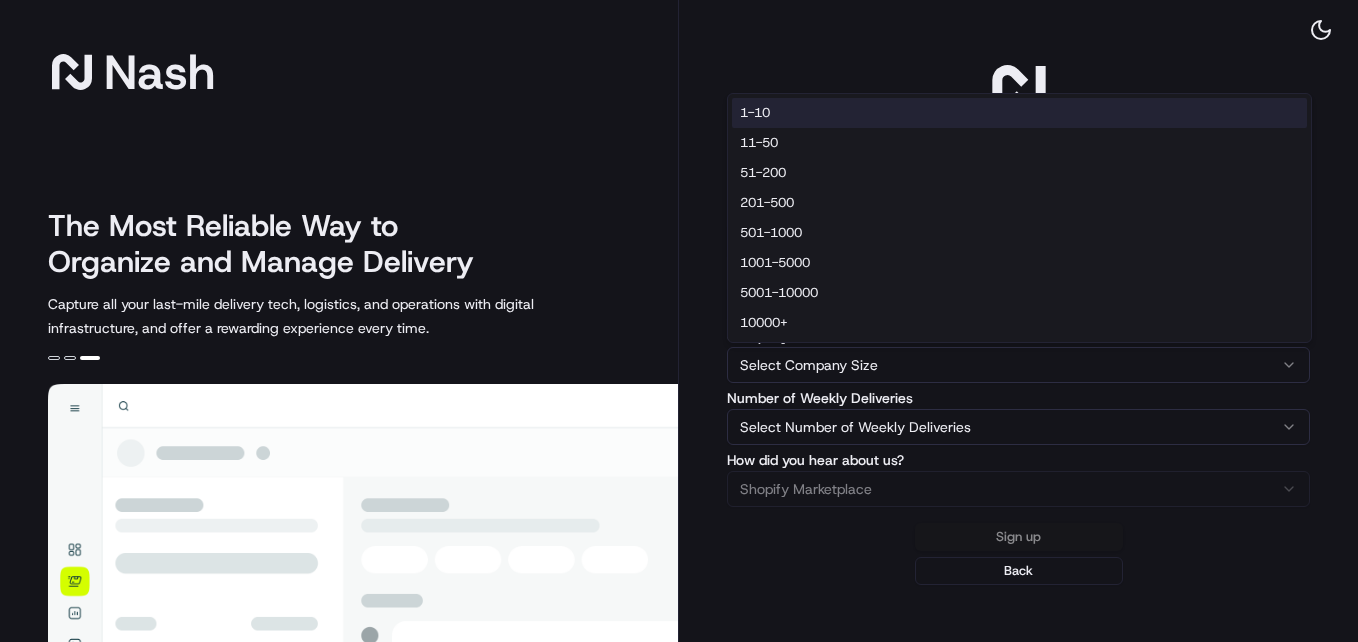 select on "1-10" 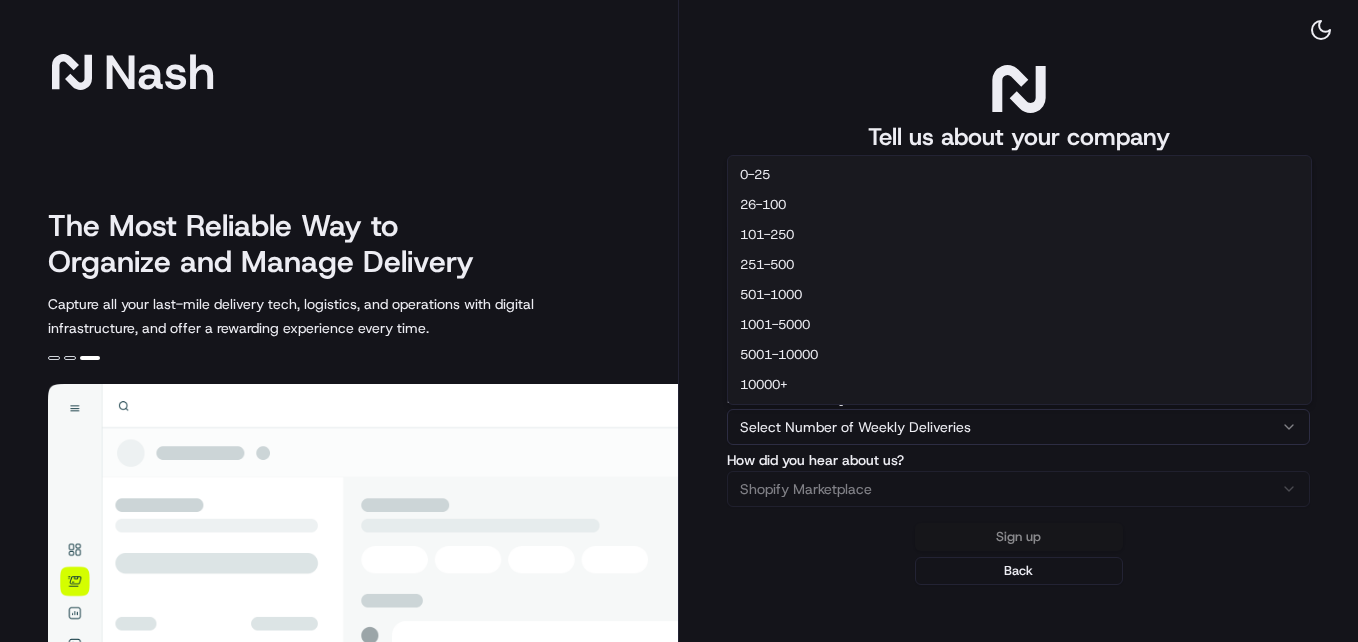 click on "[PERSON_NAME] The Most Reliable Way to Organize and Manage Delivery Capture all your last-mile delivery tech, logistics, and operations with digital infrastructure, and offer a rewarding experience every time. Tell us about your company Efficiently track and manage orders live from the point of pickup to the point of delivery. Country [GEOGRAPHIC_DATA] [GEOGRAPHIC_DATA] [GEOGRAPHIC_DATA] [GEOGRAPHIC_DATA] [GEOGRAPHIC_DATA] [GEOGRAPHIC_DATA] [GEOGRAPHIC_DATA] [GEOGRAPHIC_DATA] [GEOGRAPHIC_DATA] [GEOGRAPHIC_DATA] [GEOGRAPHIC_DATA] [GEOGRAPHIC_DATA] [GEOGRAPHIC_DATA] [US_STATE] [GEOGRAPHIC_DATA] Company Vertical Marketplace Catering Delivery Fleet Florist Ghost Kitchen Grocery Liquor / Controlled Substances Marketplace Meal Kit Pharmacy Restaurant Retail Other Company Size 1-10 1-10 11-50 [PHONE_NUMBER] [PHONE_NUMBER] 5001-10000 10000+ Number of Weekly Deliveries Select Number of Weekly Deliveries 0-25 26-100 101-250 251-500 501-1000 1001-5000 5001-10000 10000+ How did you hear about us? Shopify Marketplace Current Customer Conference Social Media News Article Email Marketing Testimonials App4" at bounding box center [679, 321] 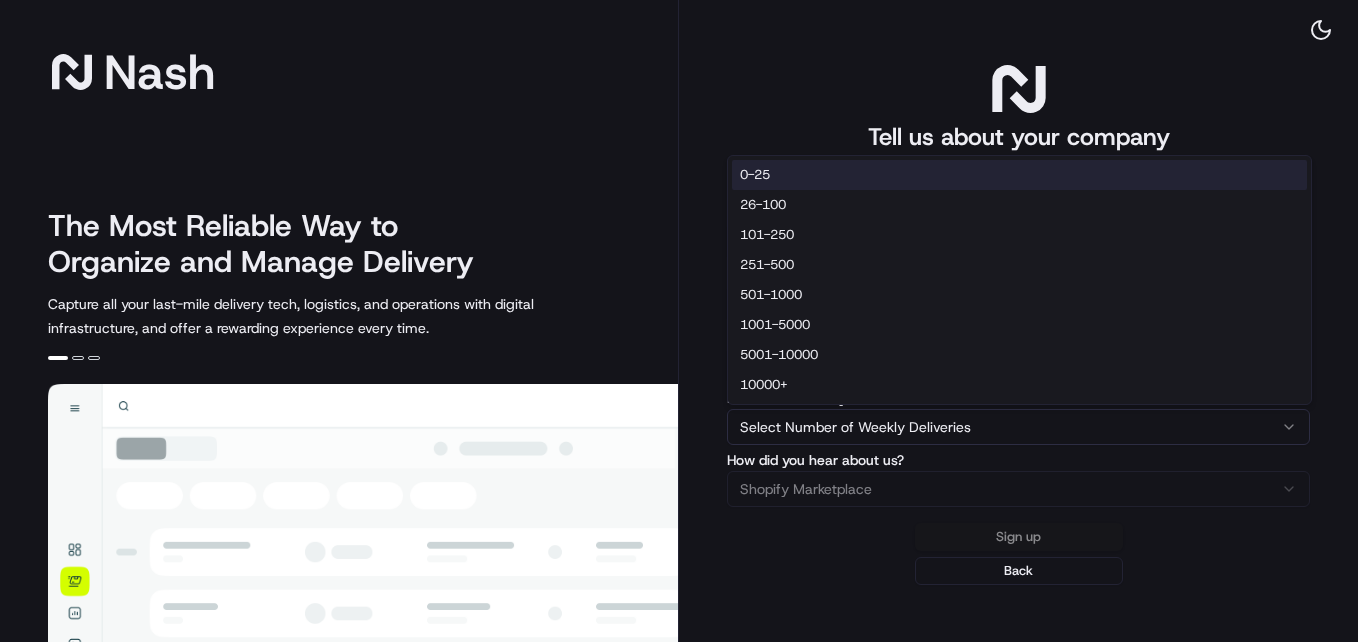 select on "0-25" 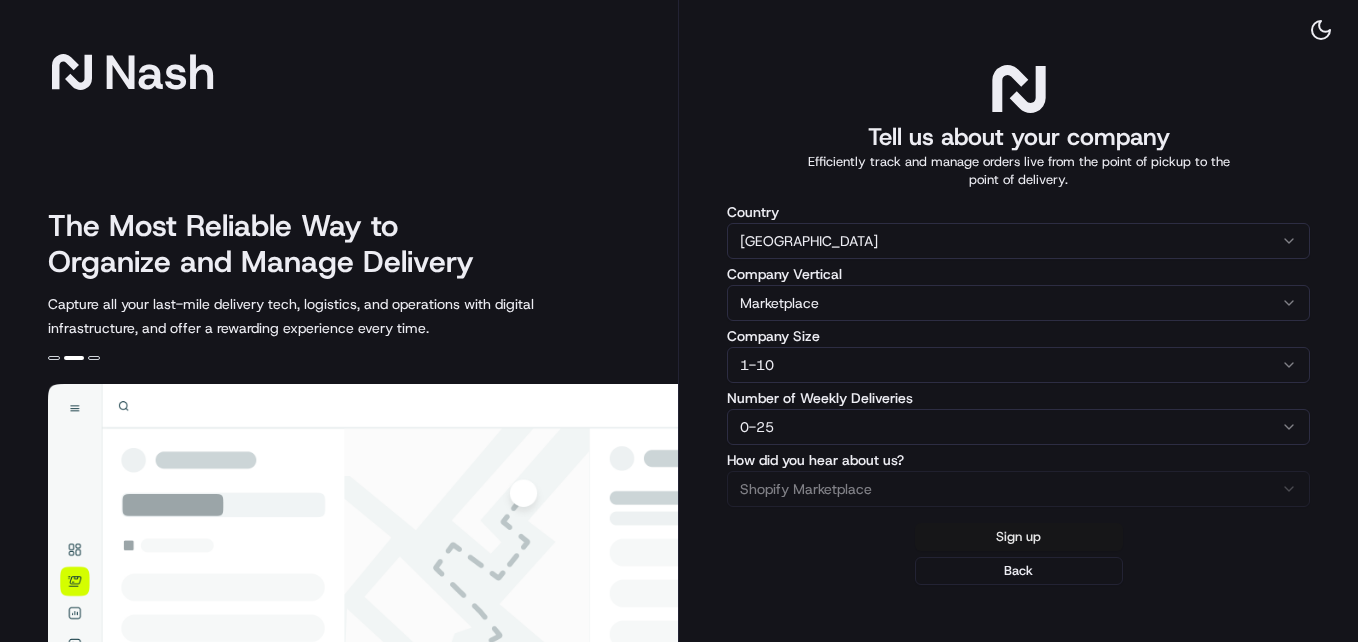 click on "Sign up" at bounding box center [1019, 537] 